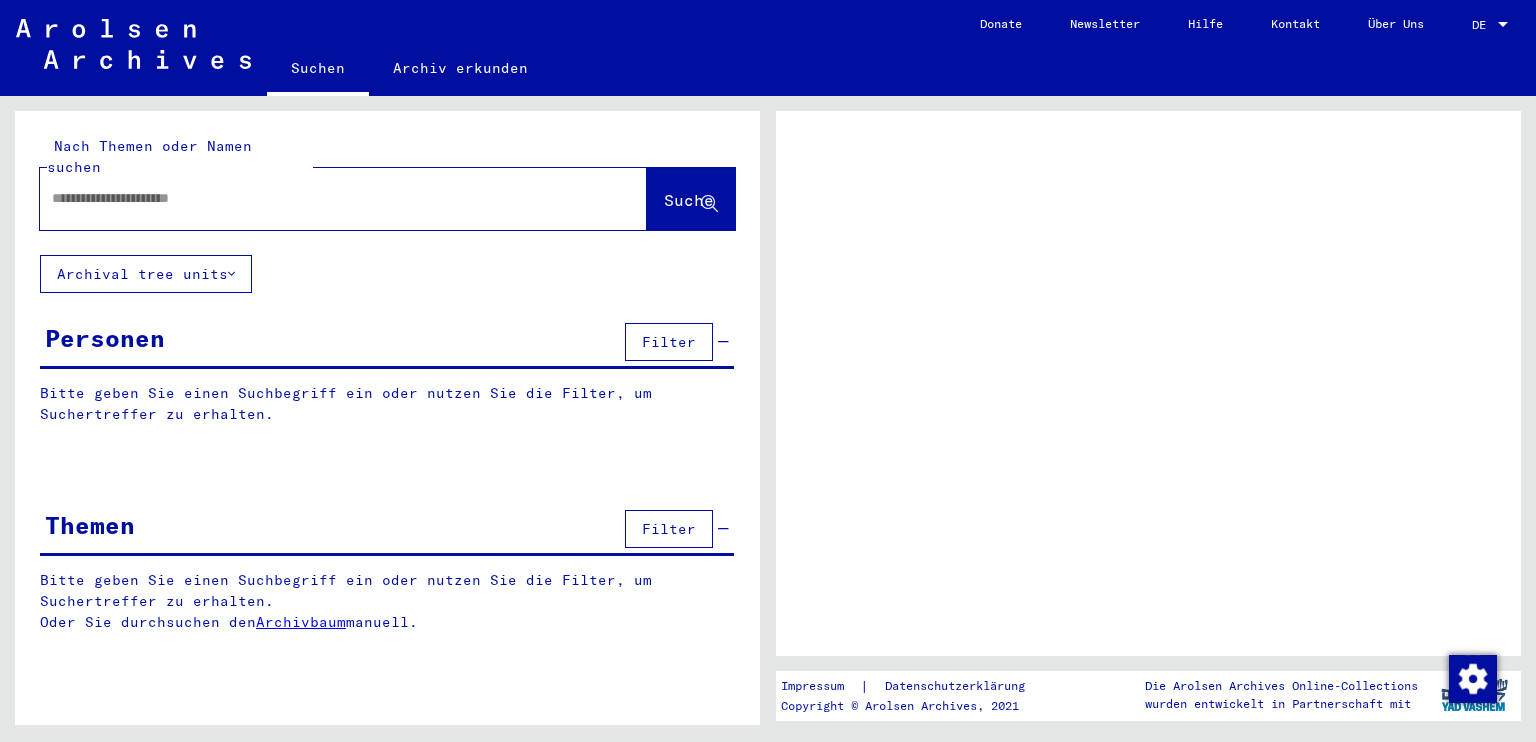 scroll, scrollTop: 0, scrollLeft: 0, axis: both 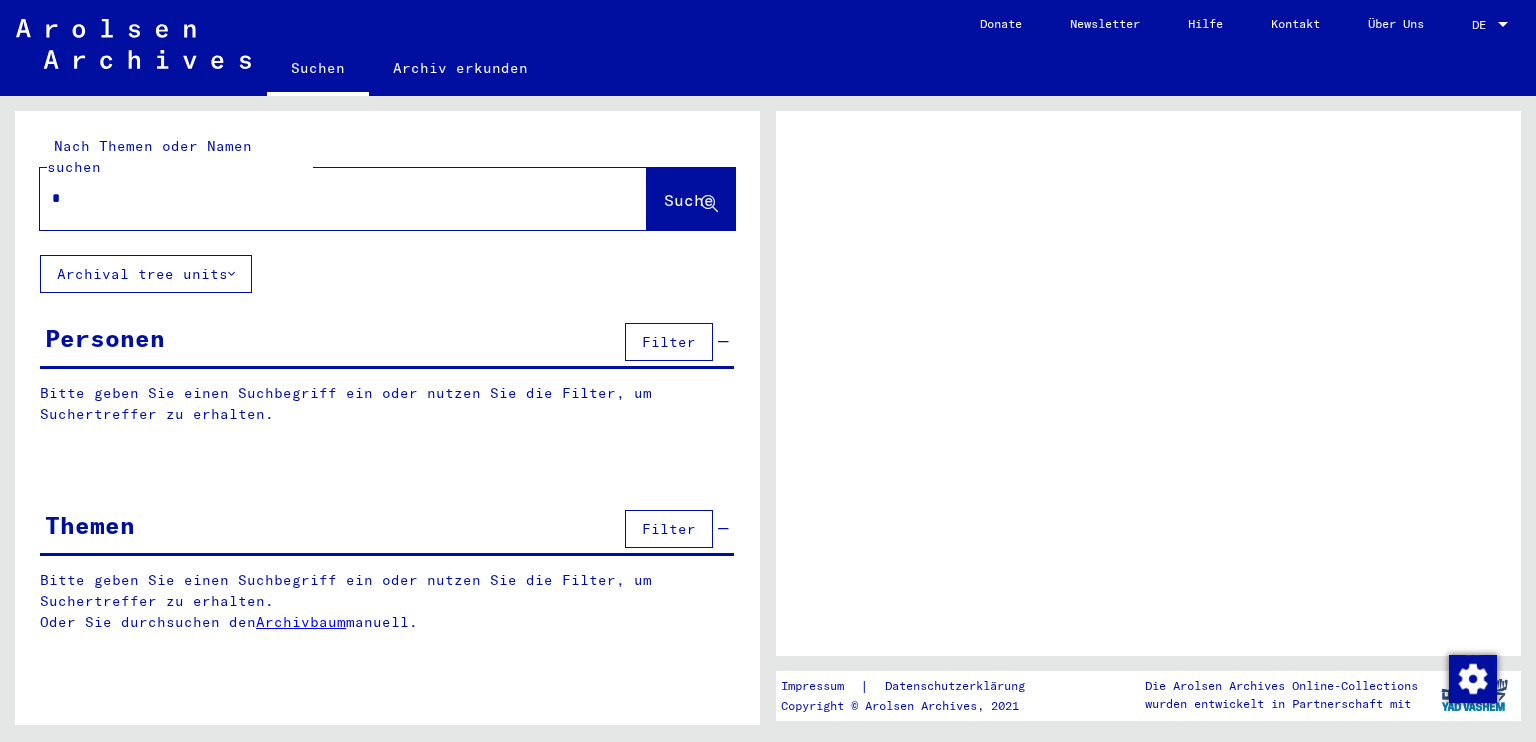 type on "**" 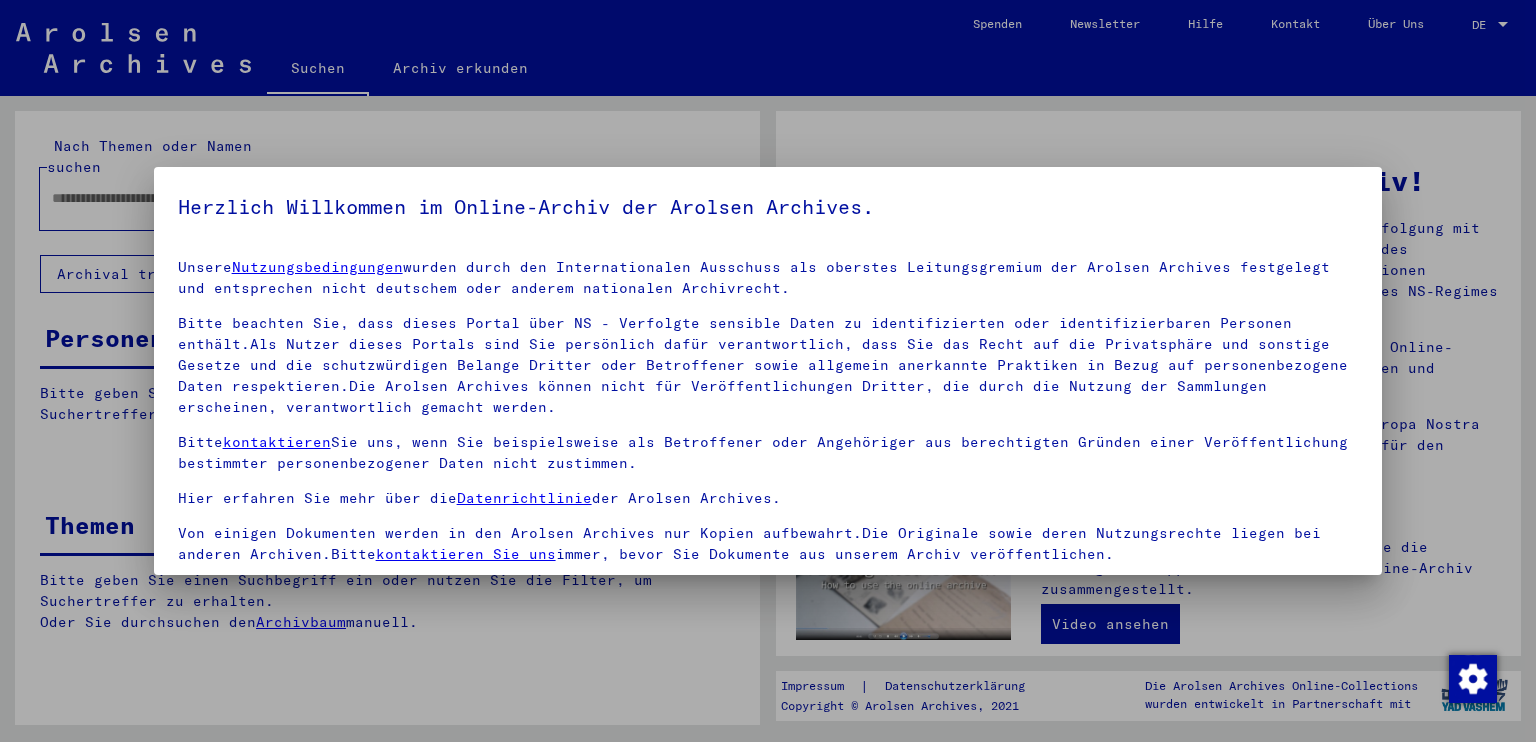 scroll, scrollTop: 172, scrollLeft: 0, axis: vertical 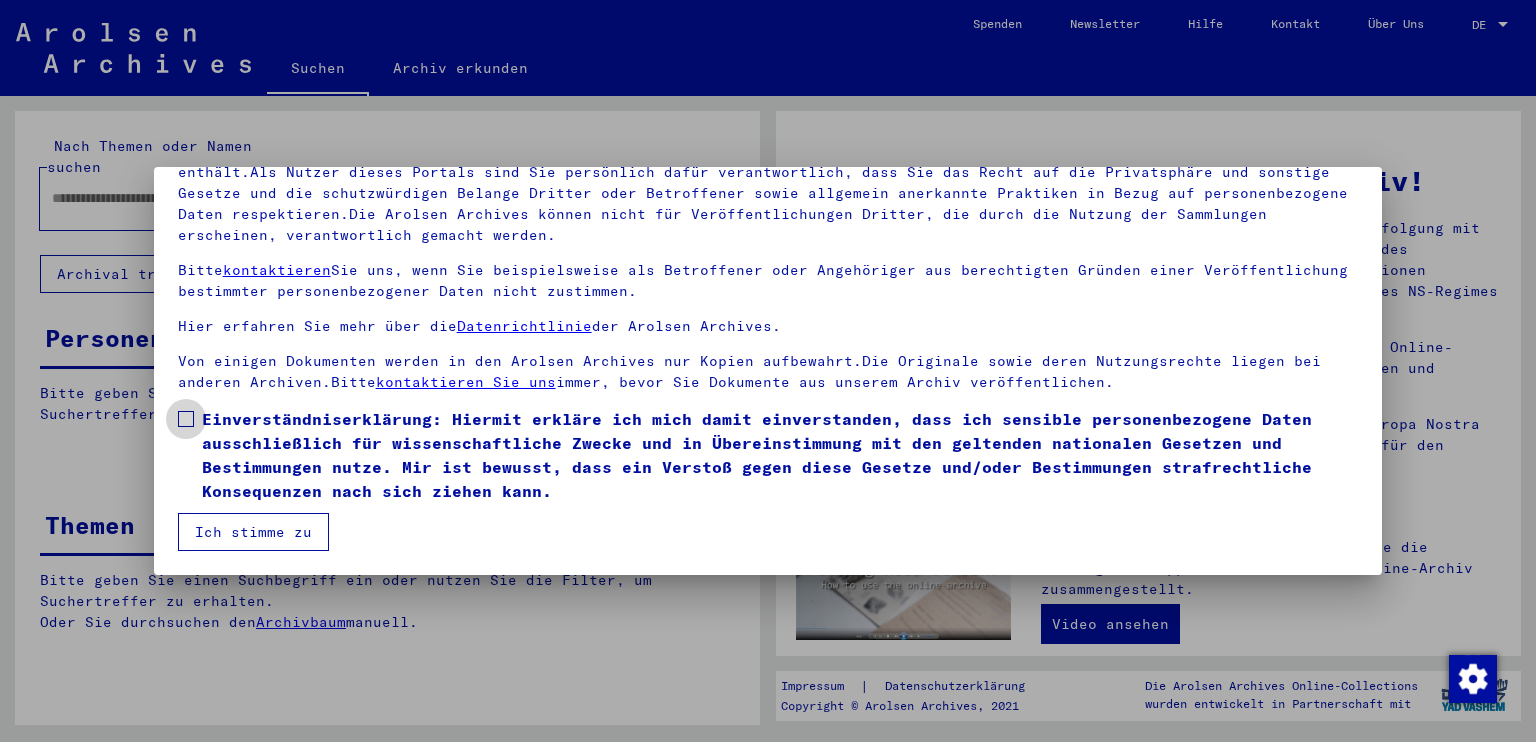 click at bounding box center (186, 419) 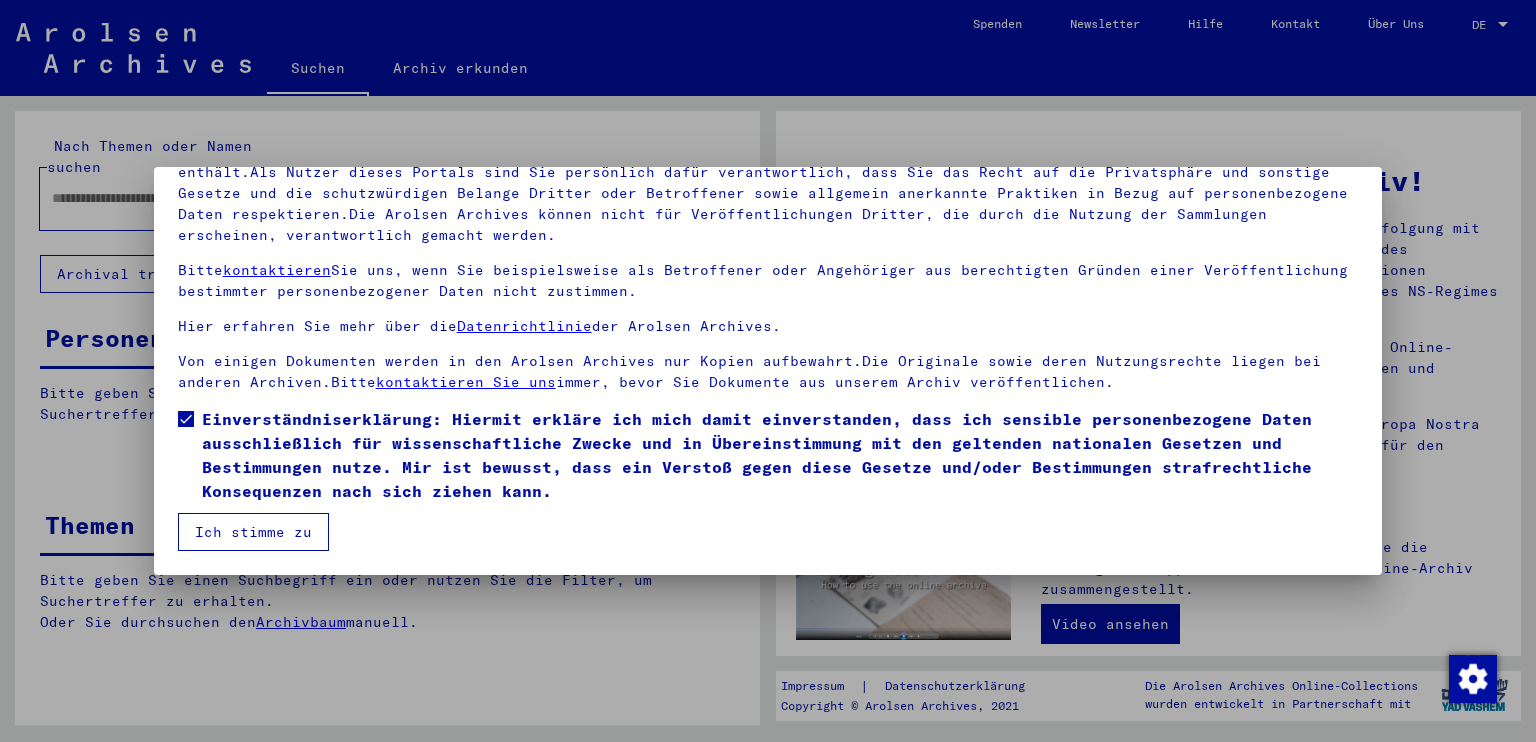 click on "Ich stimme zu" at bounding box center [253, 532] 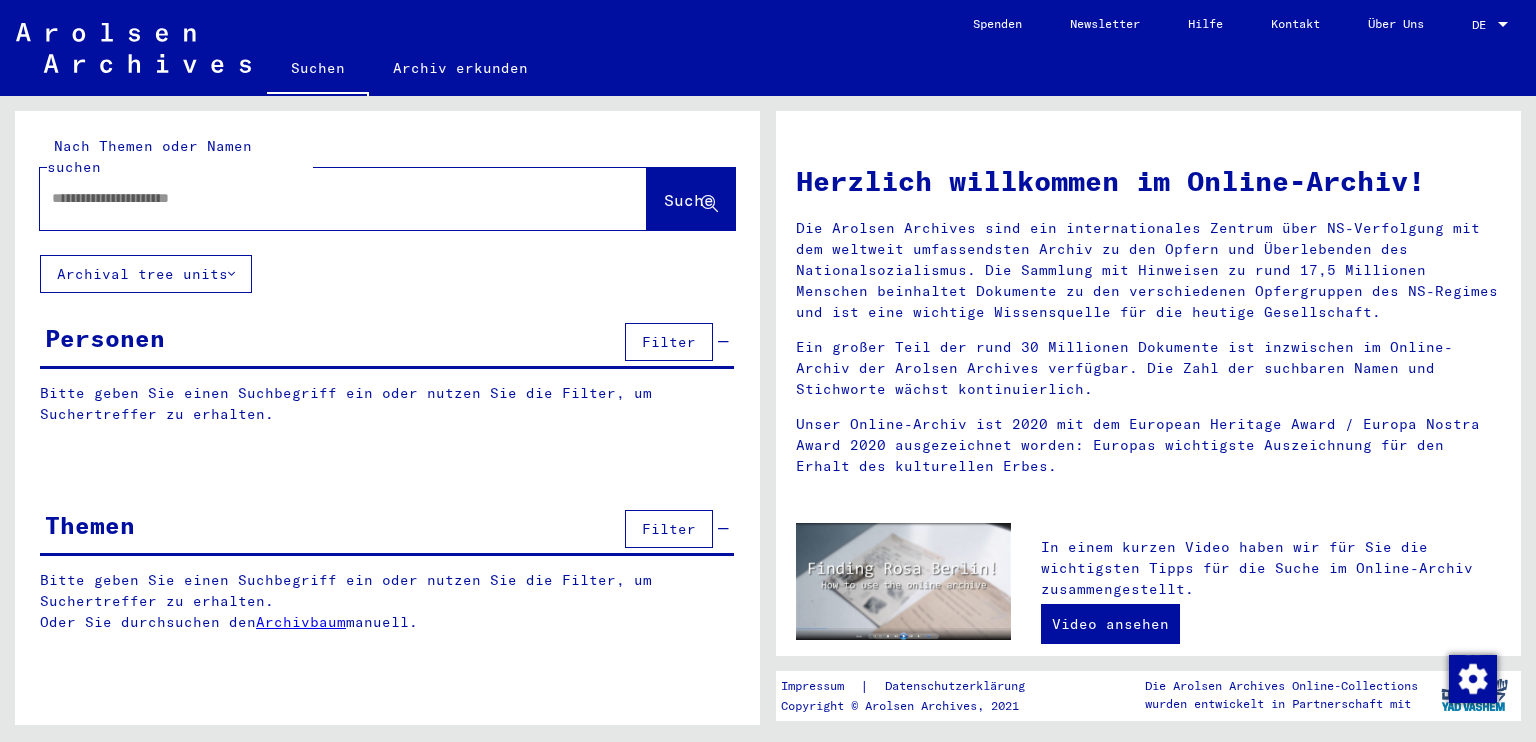 click at bounding box center (319, 198) 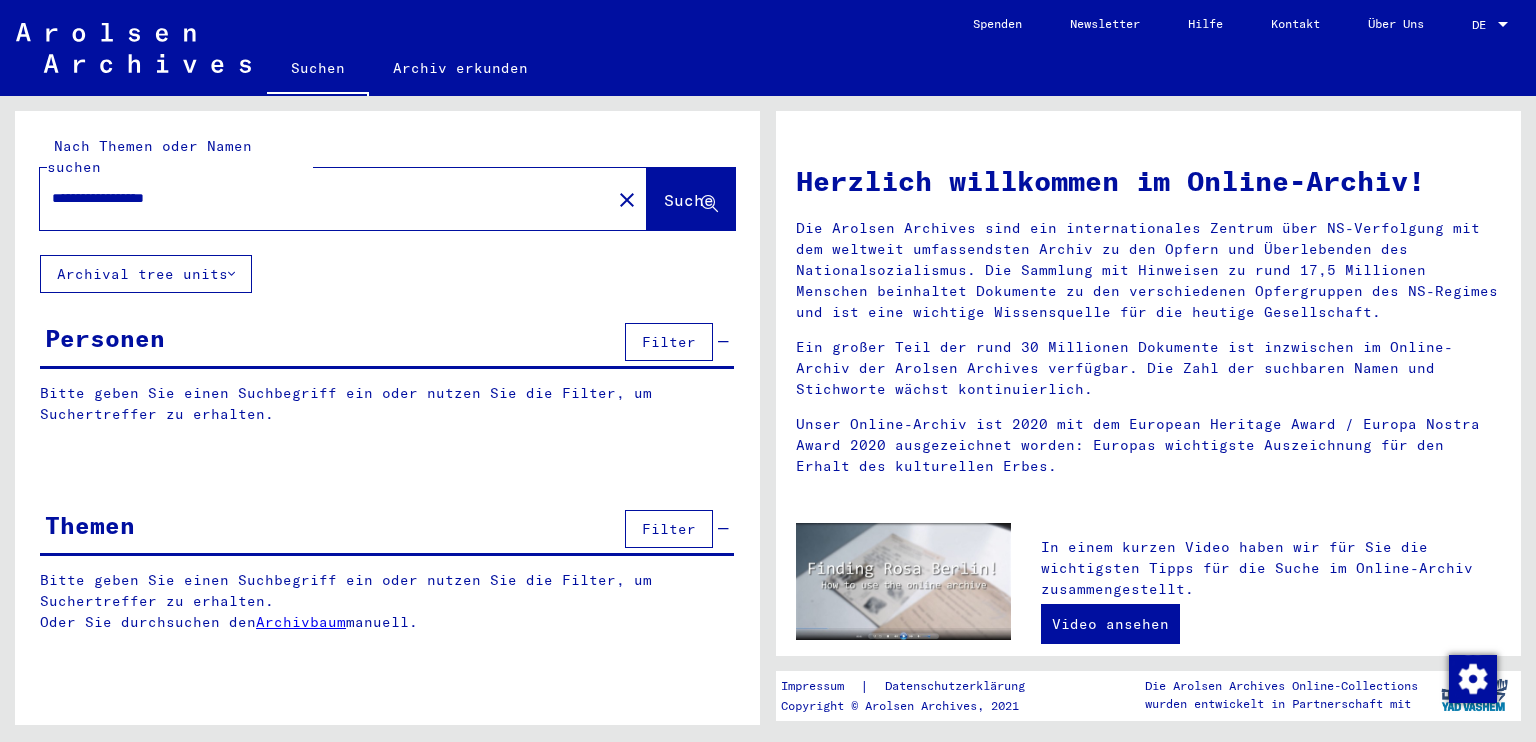 type on "**********" 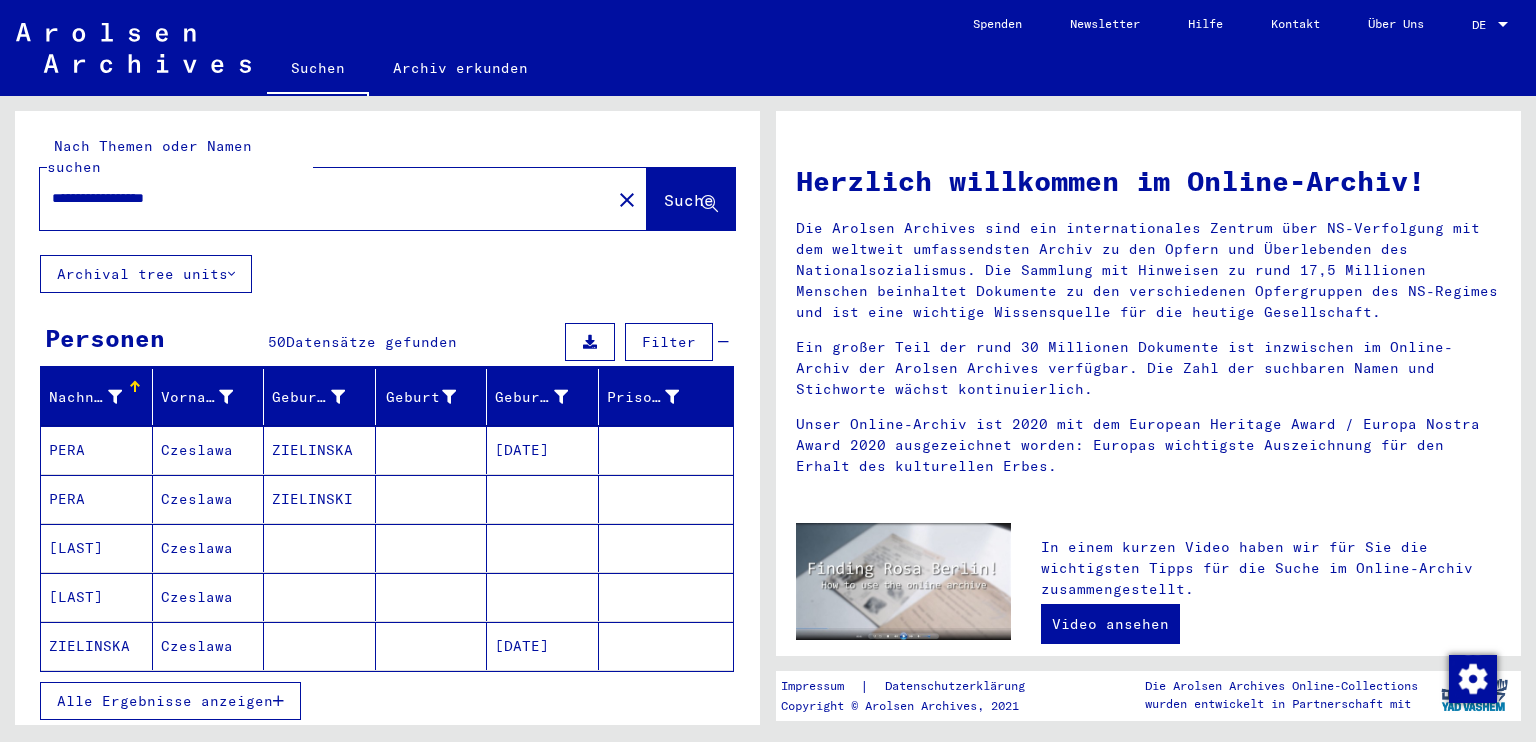 click on "Alle Ergebnisse anzeigen" at bounding box center [165, 701] 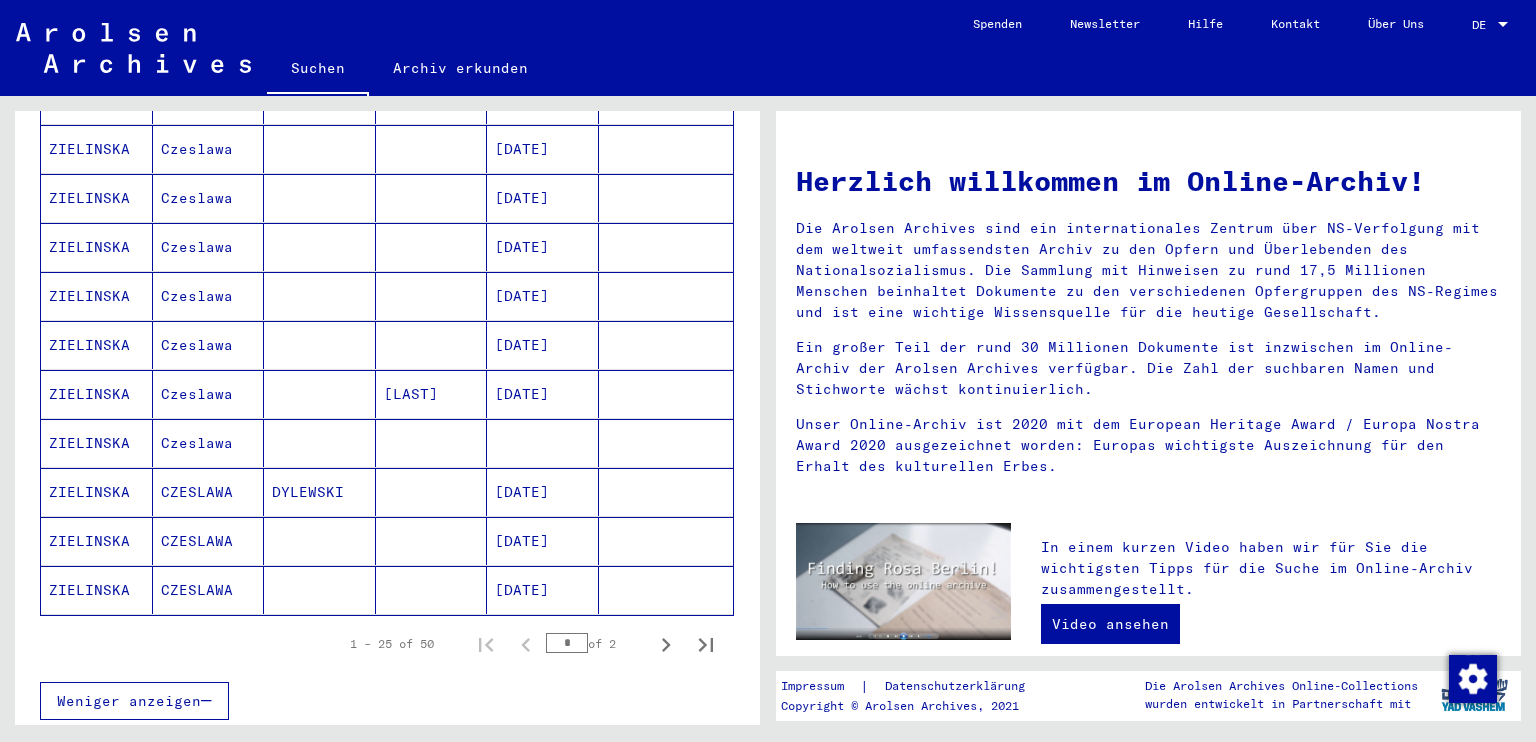 scroll, scrollTop: 1038, scrollLeft: 0, axis: vertical 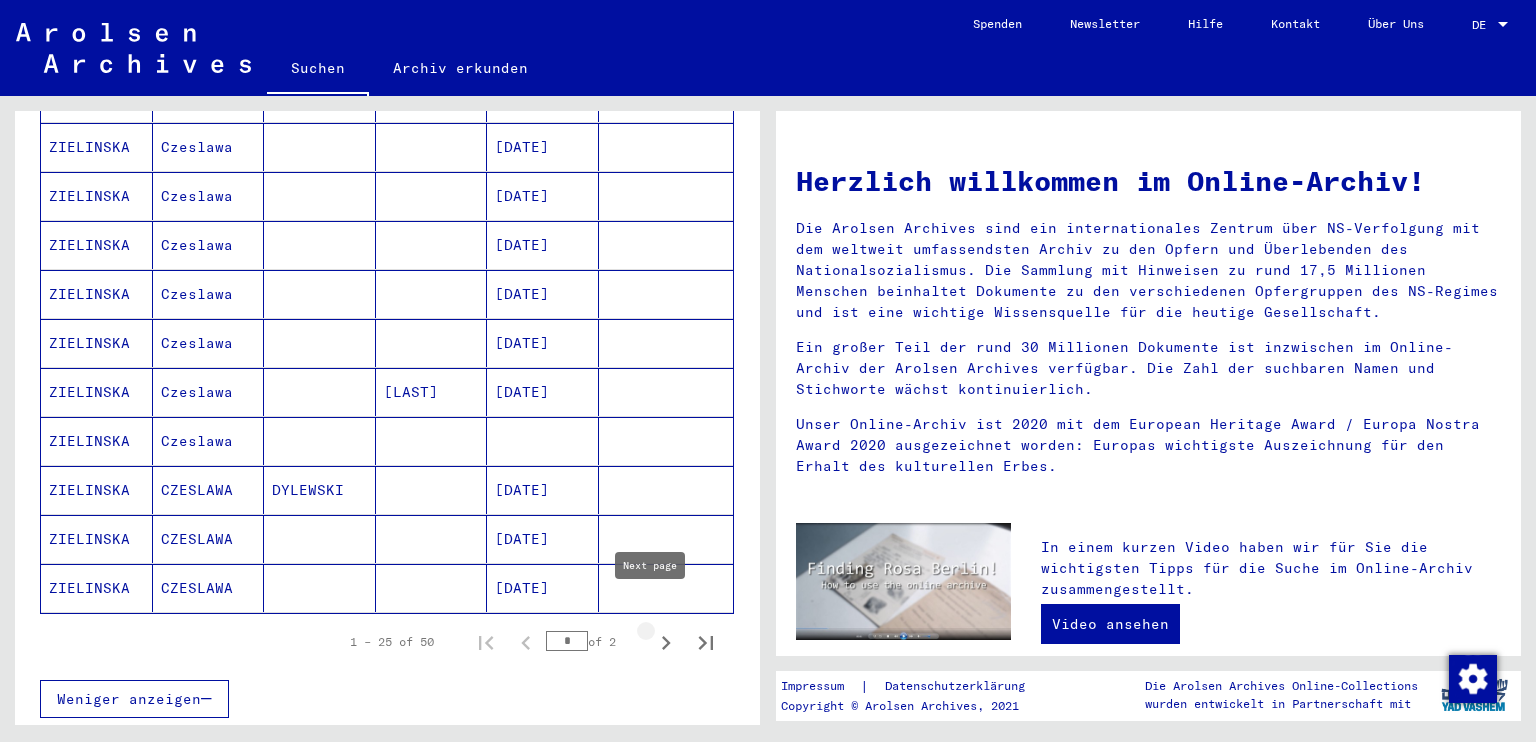 click 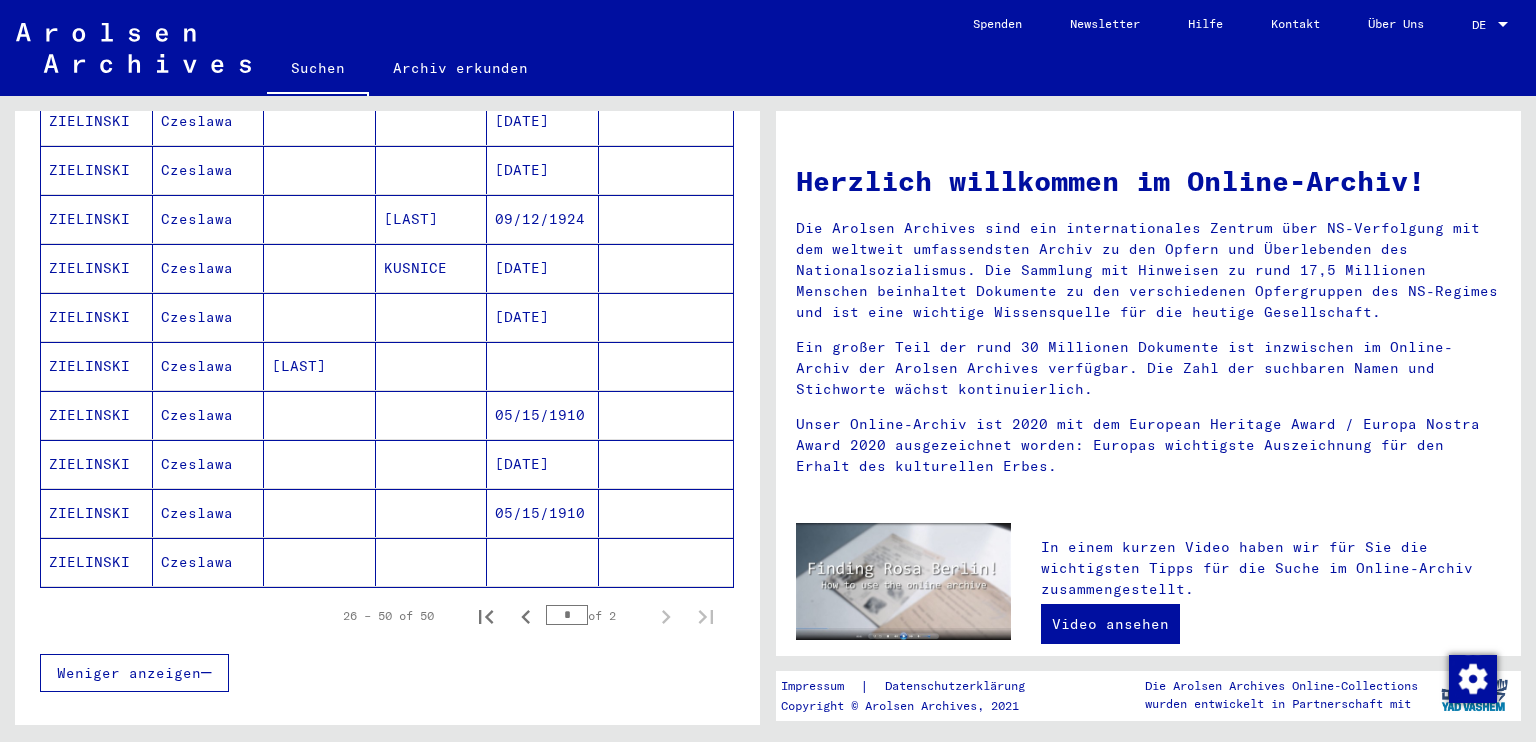 scroll, scrollTop: 1060, scrollLeft: 0, axis: vertical 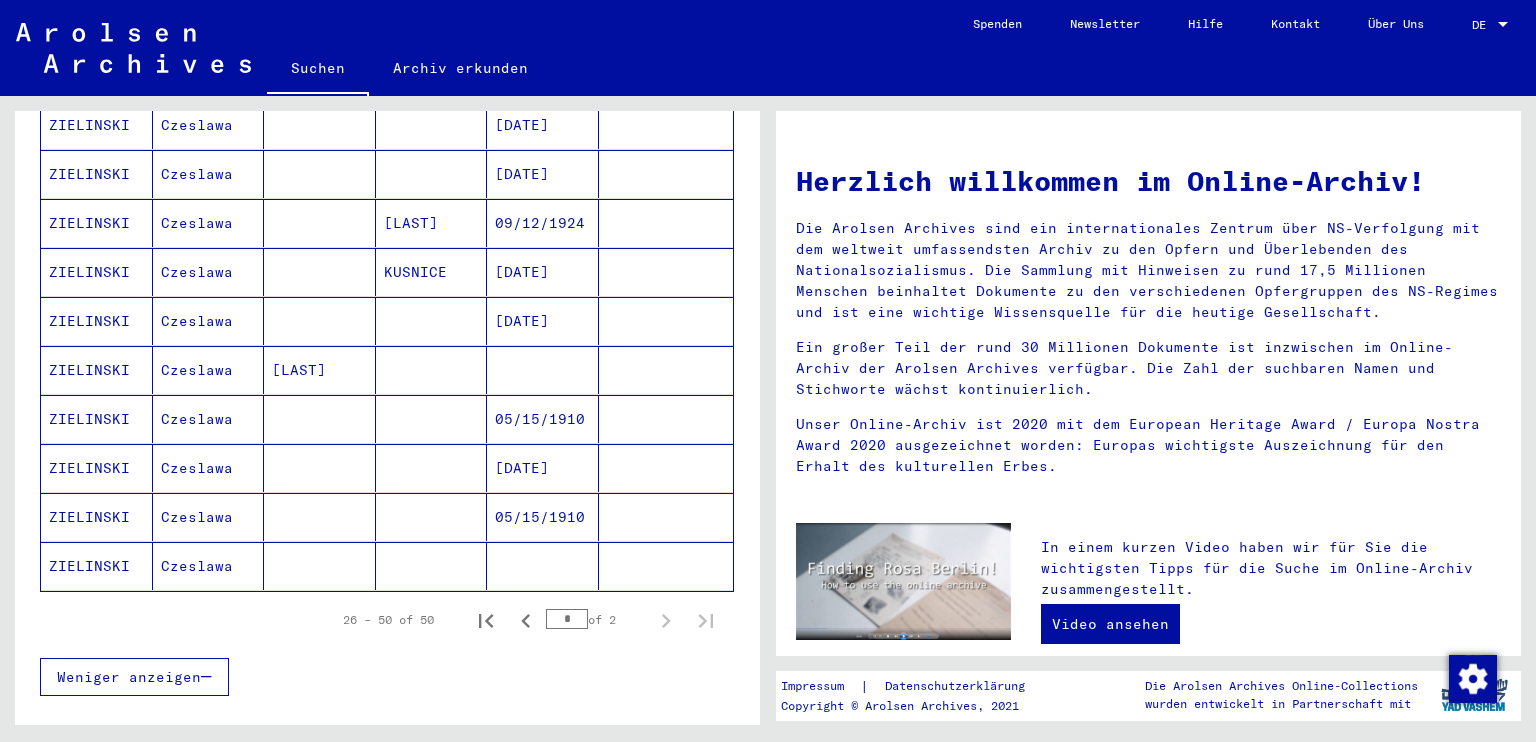 click on "Czeslawa" 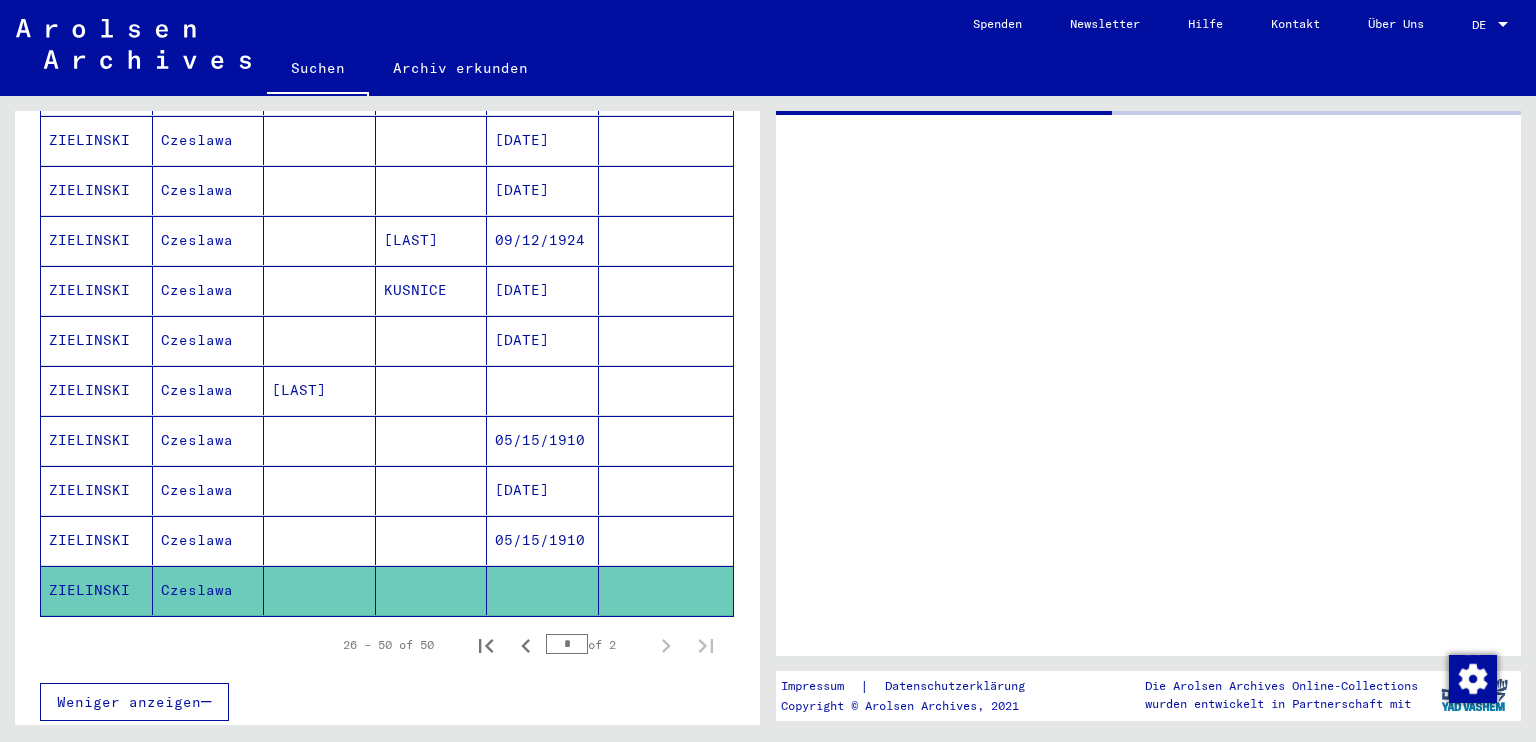 scroll, scrollTop: 1072, scrollLeft: 0, axis: vertical 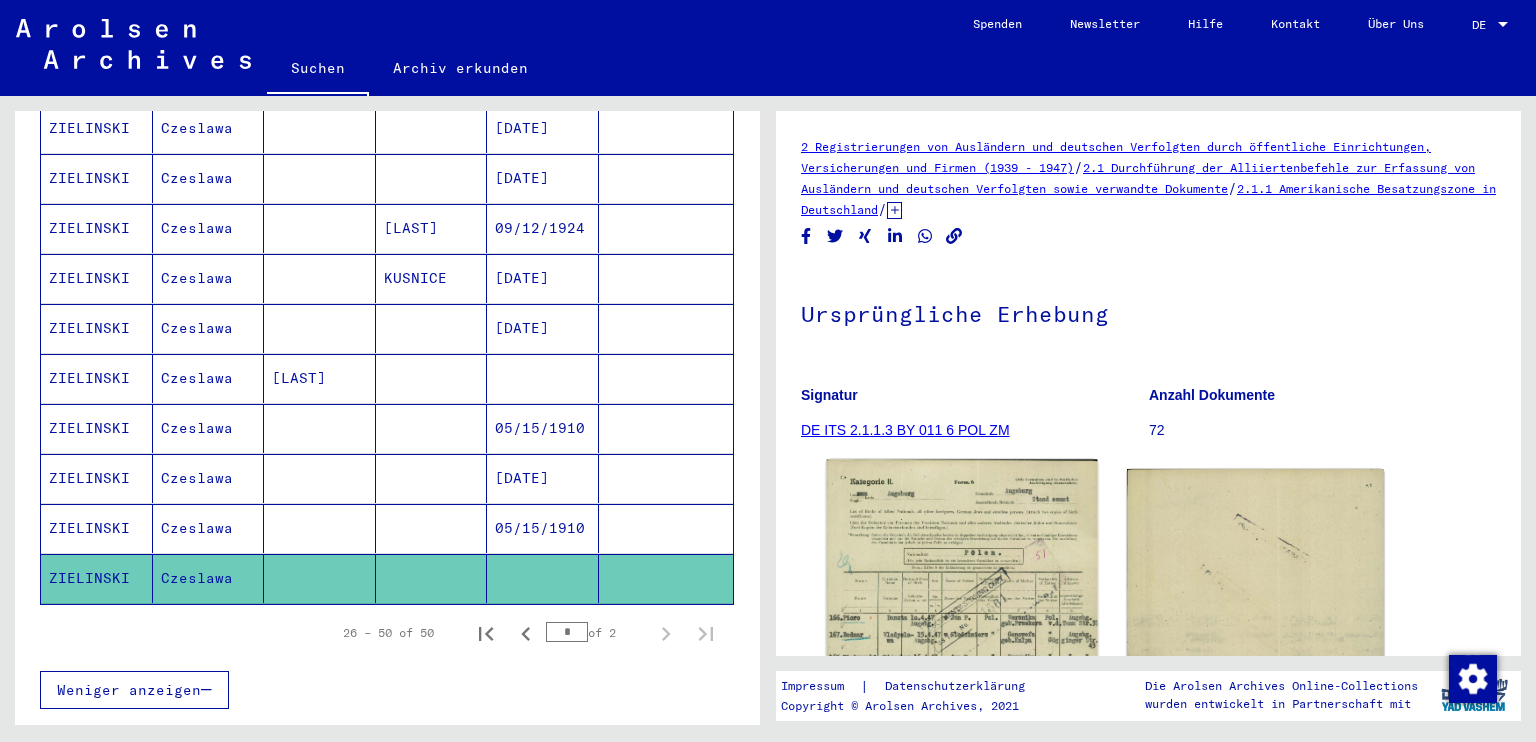 click 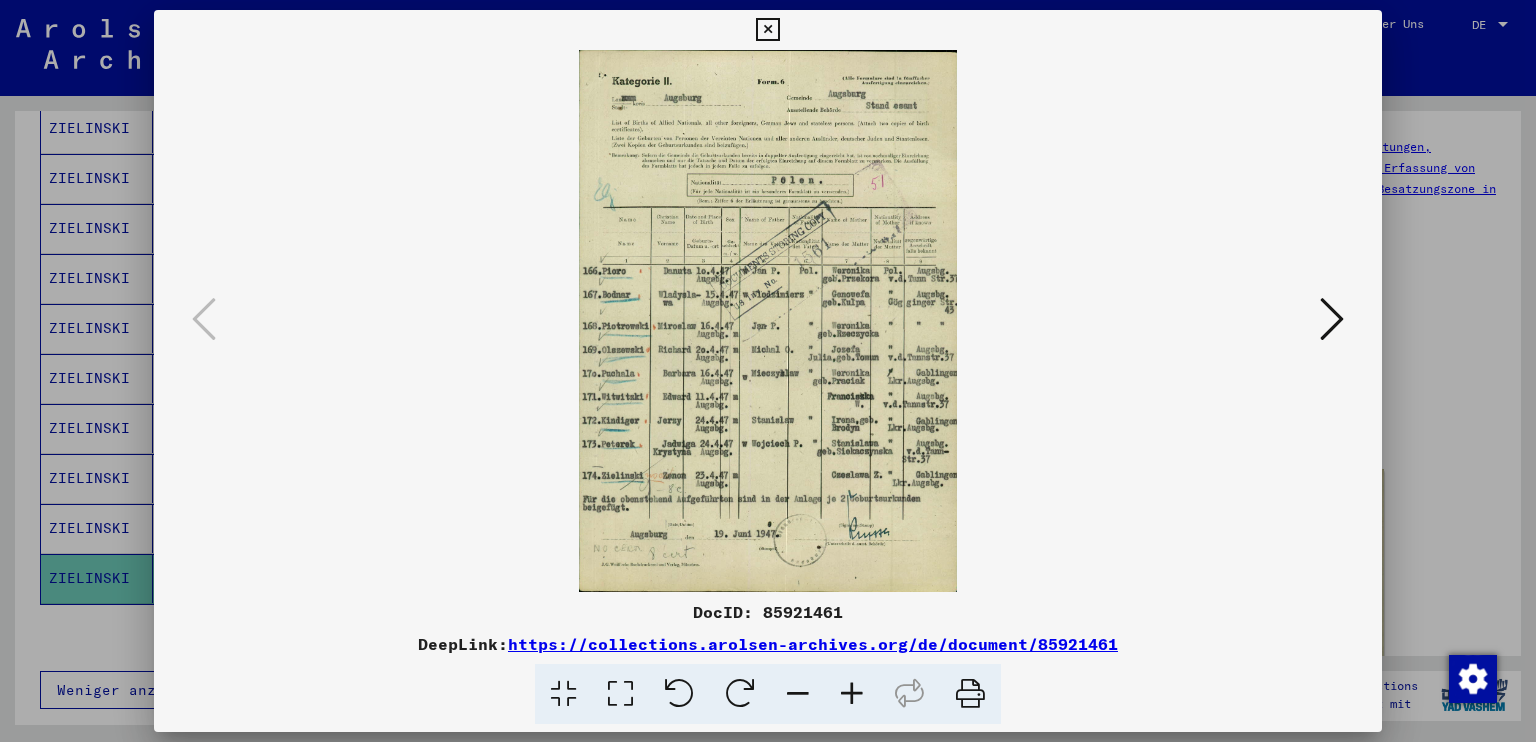 click at bounding box center (852, 694) 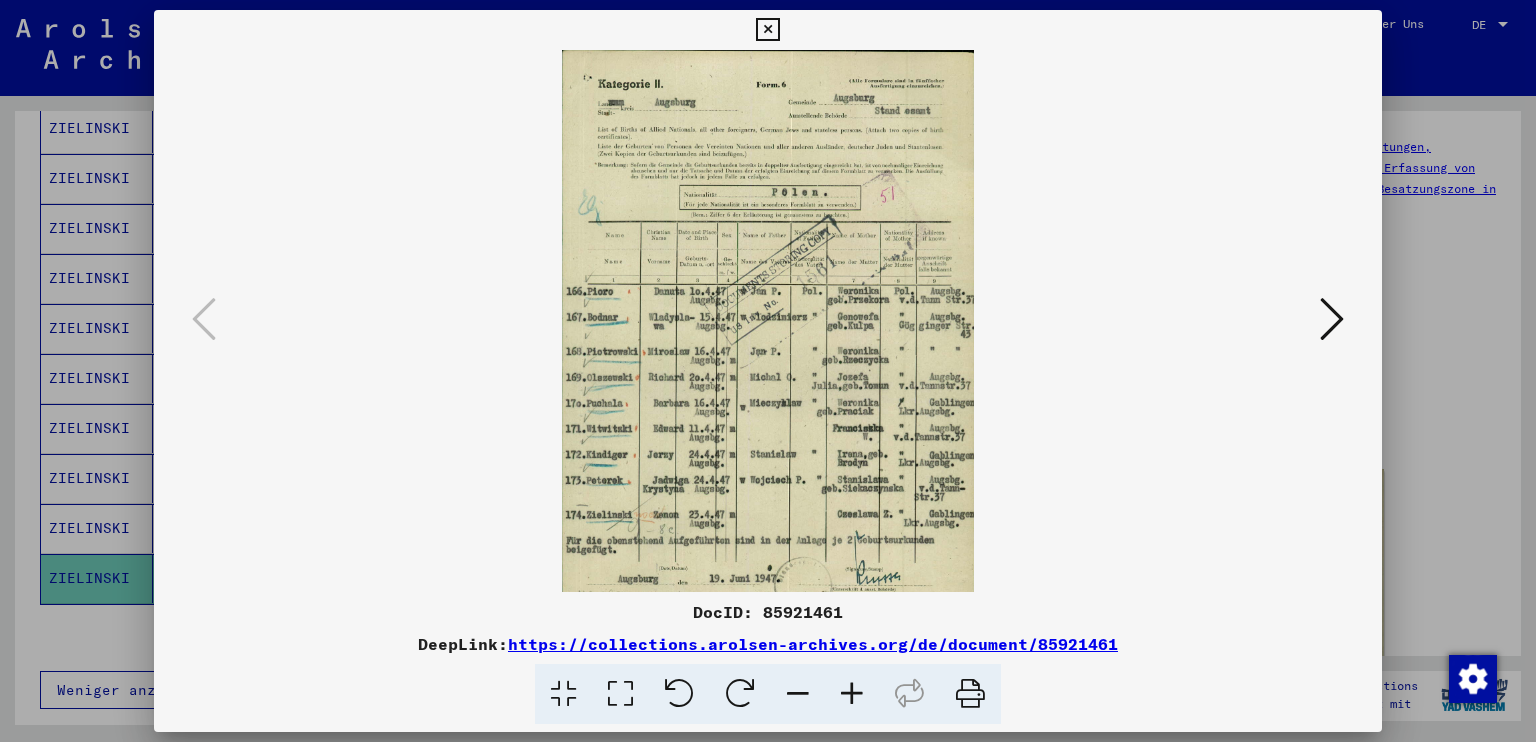 click at bounding box center (852, 694) 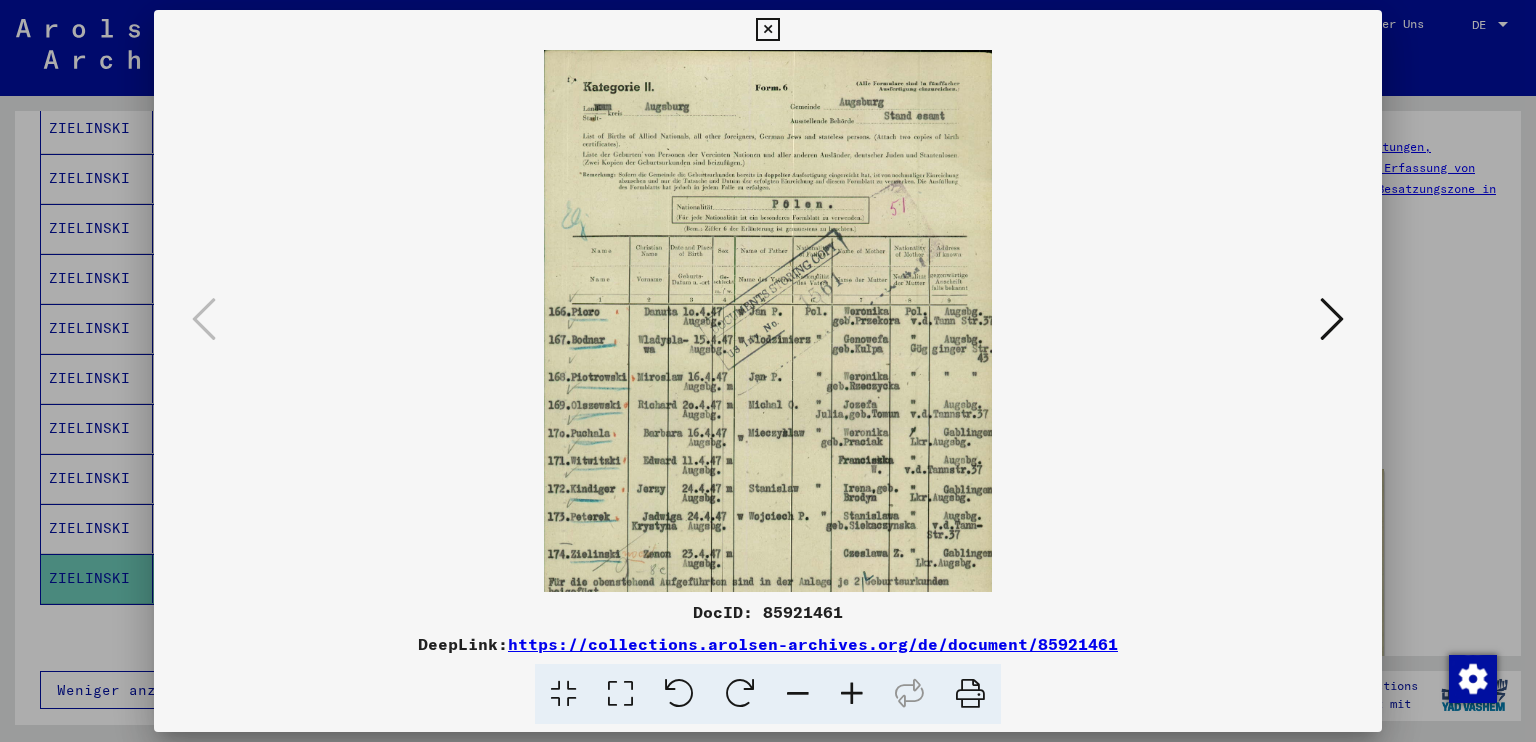 click at bounding box center (852, 694) 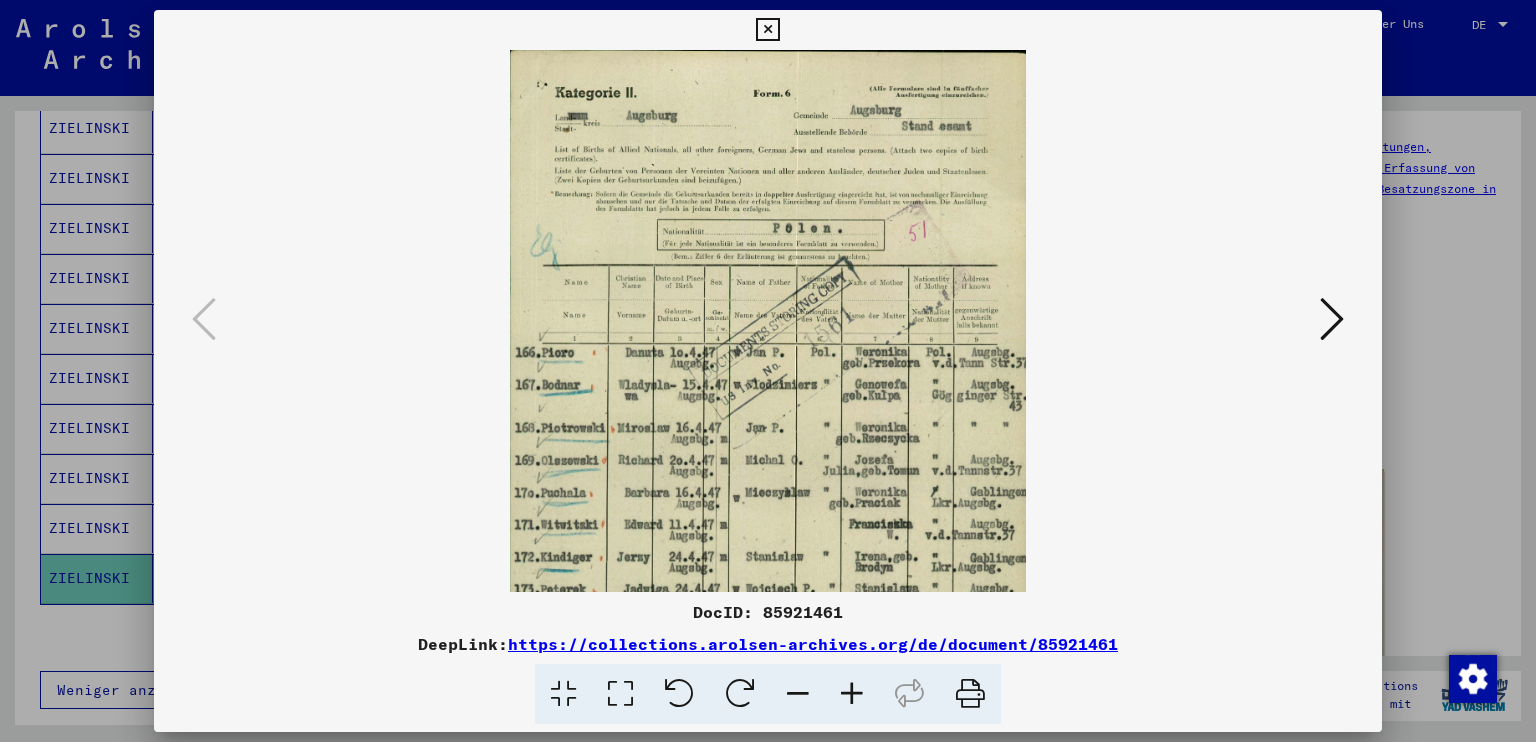 click at bounding box center (852, 694) 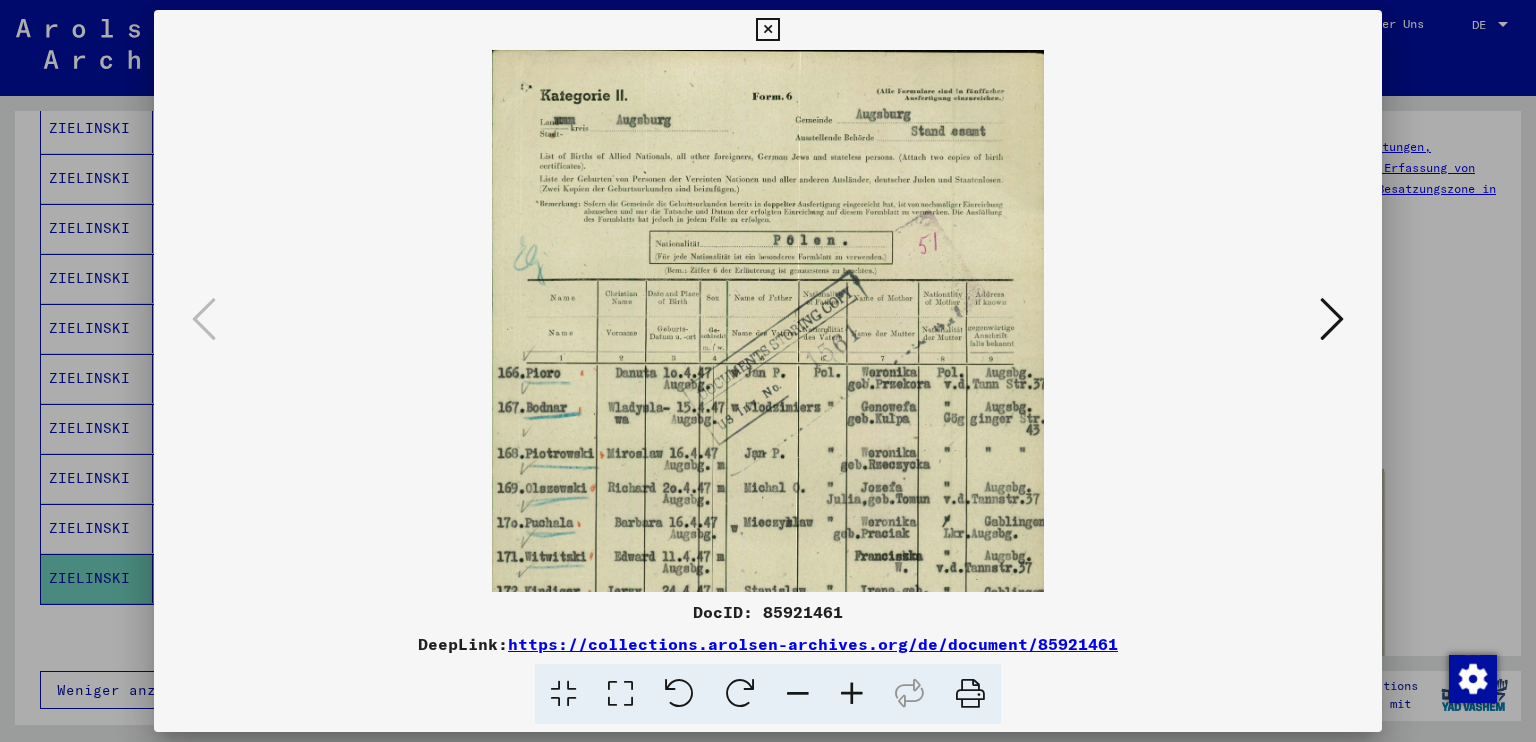 click at bounding box center (852, 694) 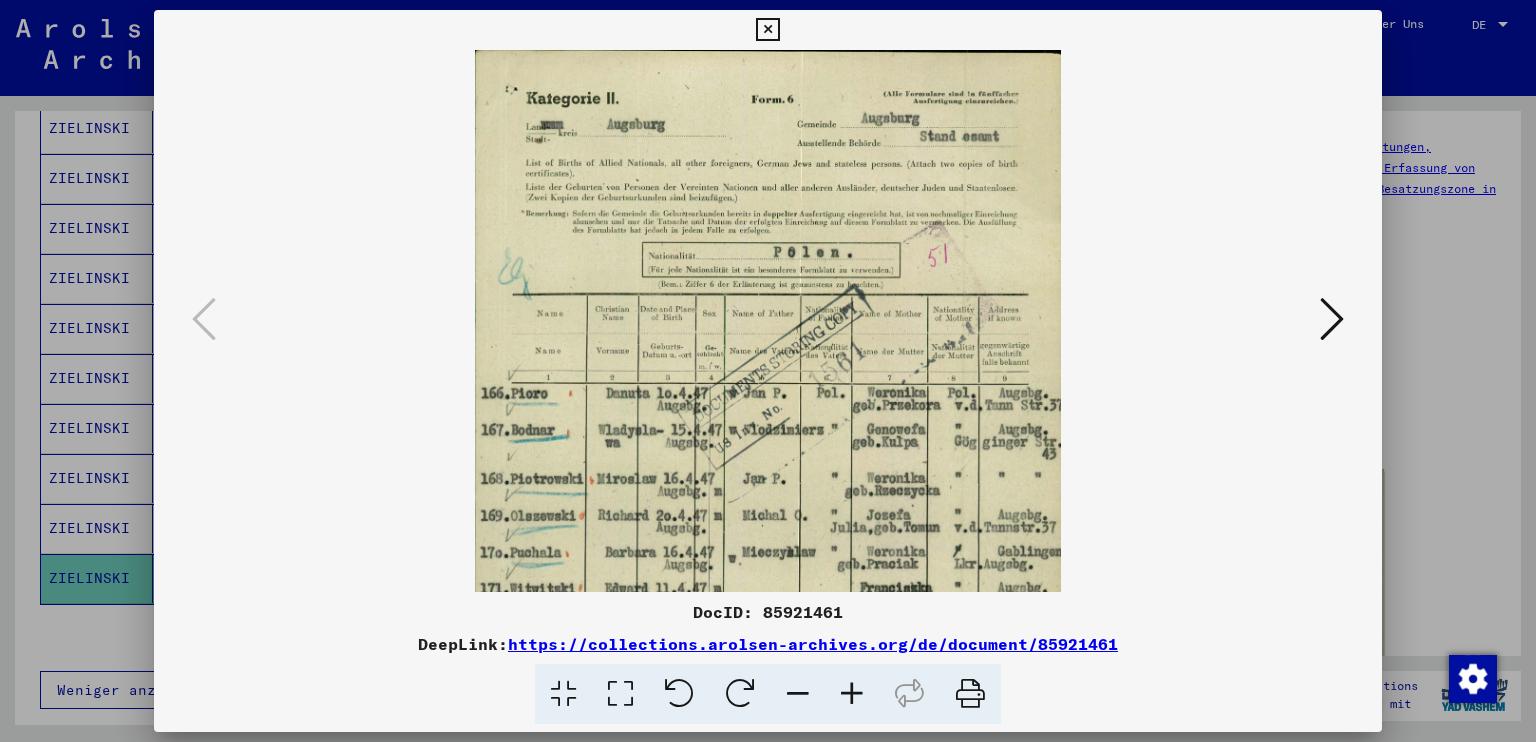click at bounding box center [852, 694] 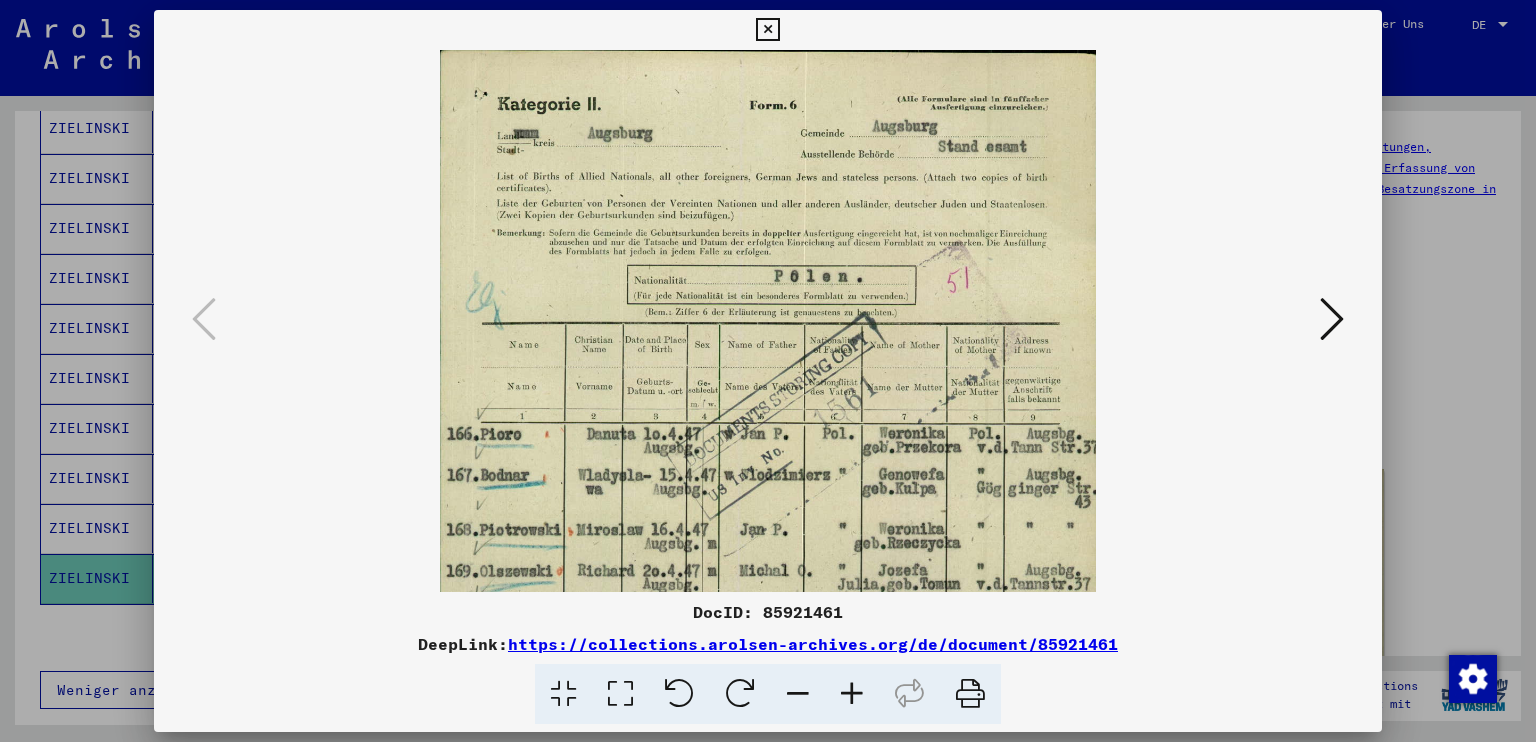 click at bounding box center (852, 694) 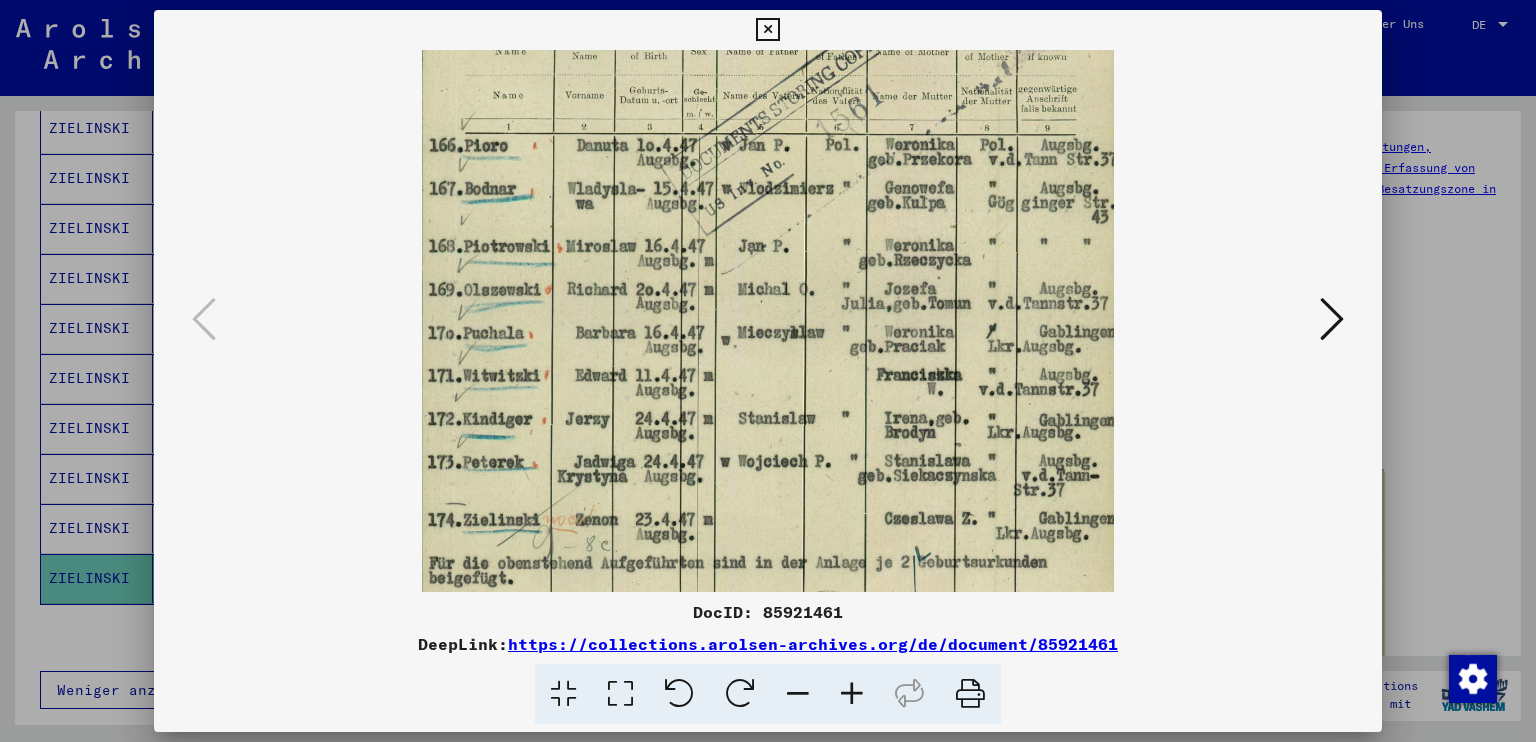 scroll, scrollTop: 313, scrollLeft: 0, axis: vertical 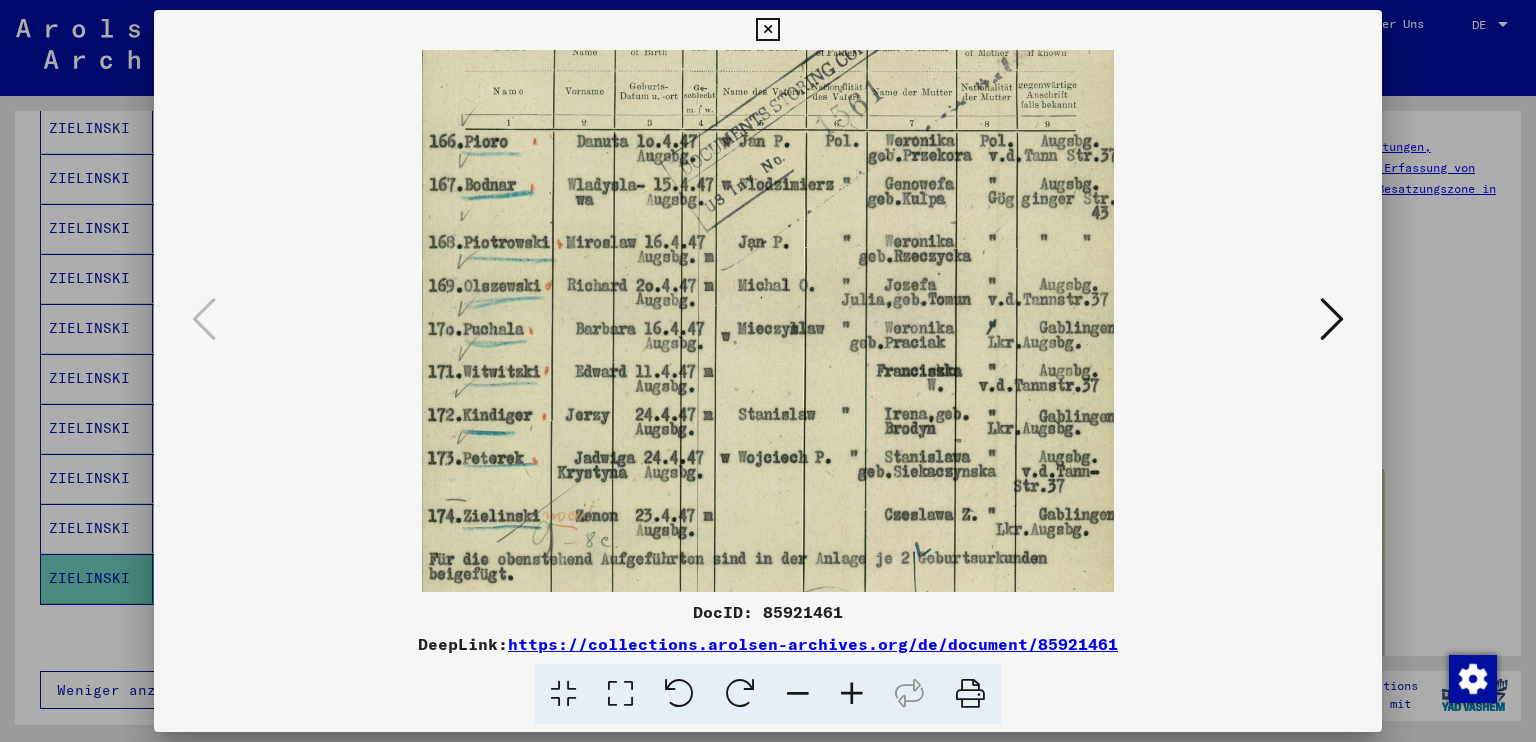 drag, startPoint x: 876, startPoint y: 474, endPoint x: 775, endPoint y: 173, distance: 317.49332 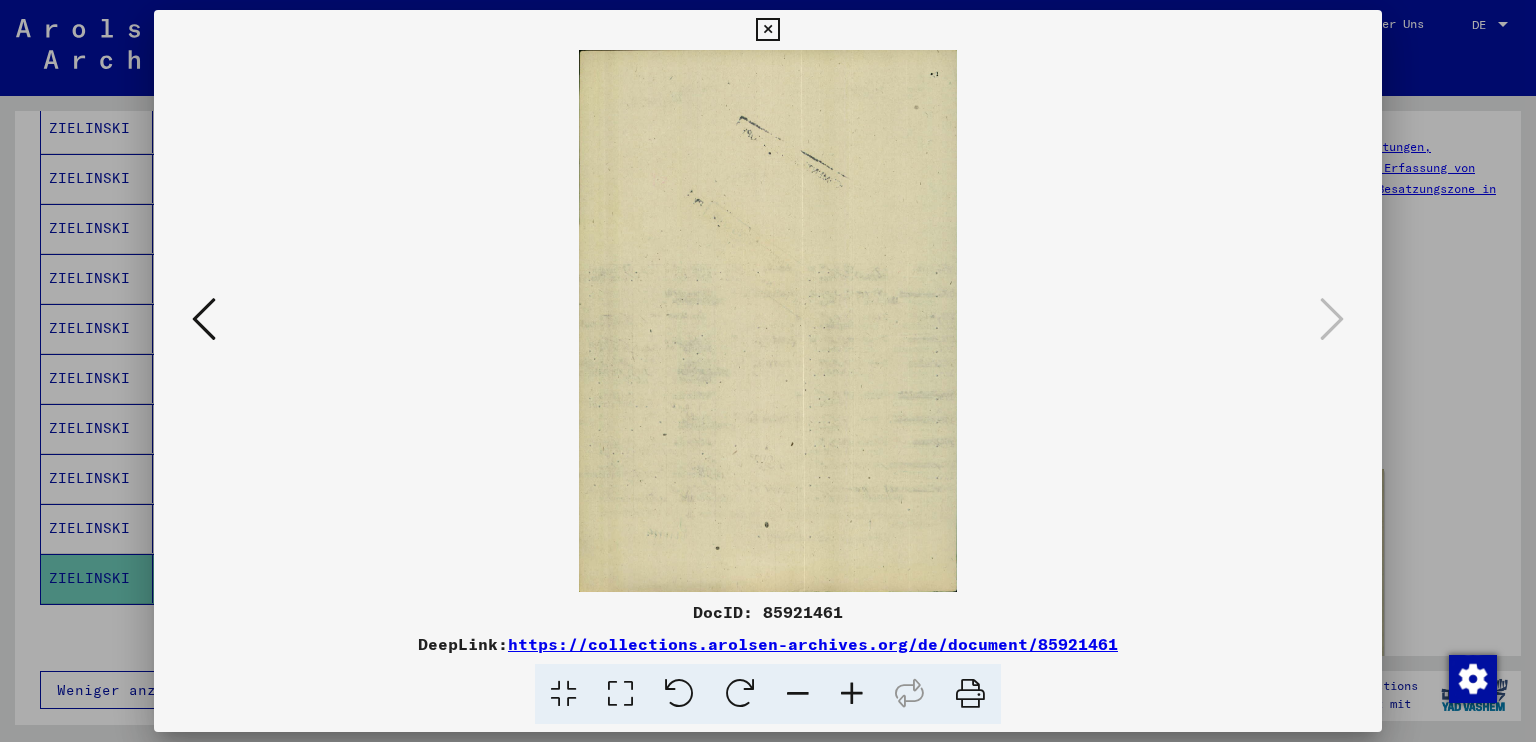scroll, scrollTop: 0, scrollLeft: 0, axis: both 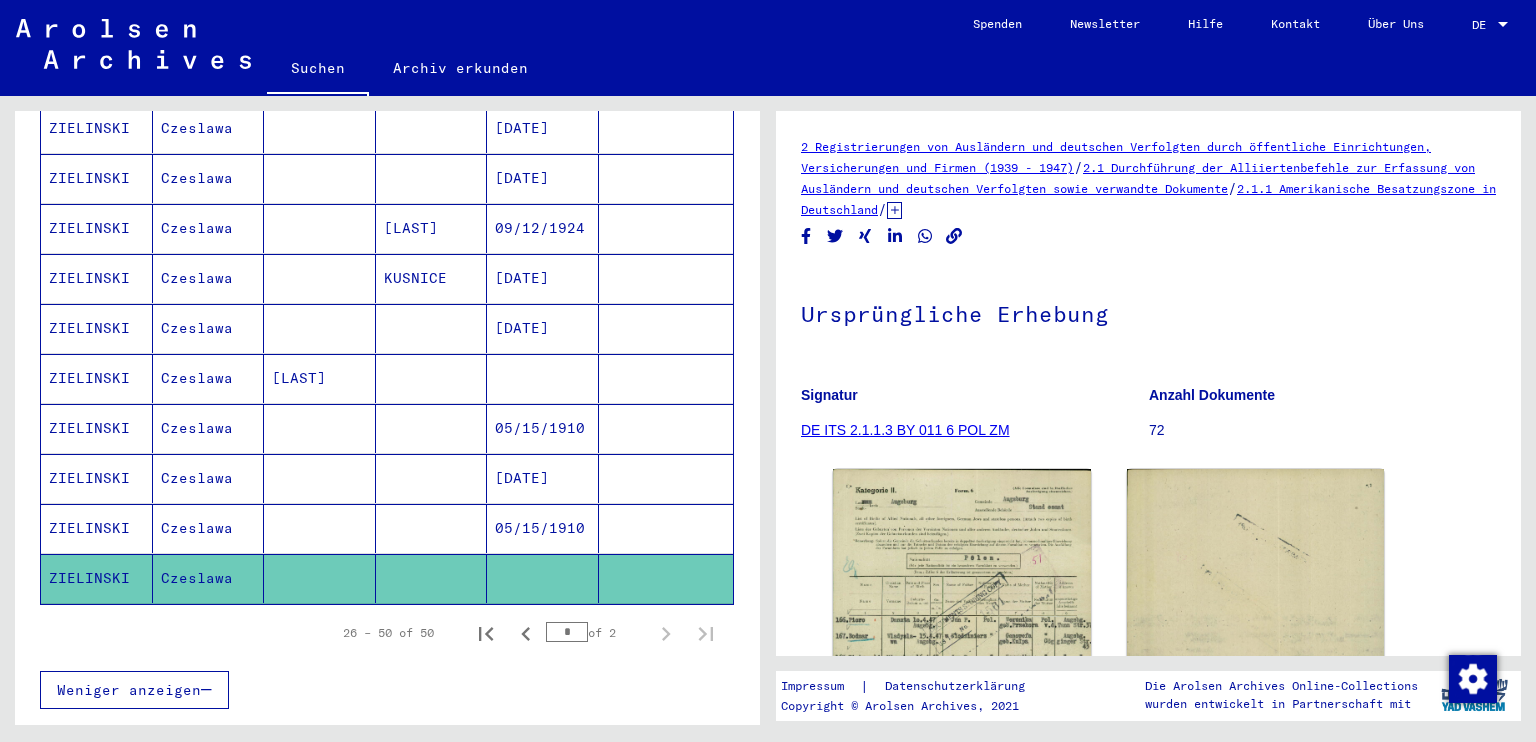 click on "[LAST]" at bounding box center (320, 428) 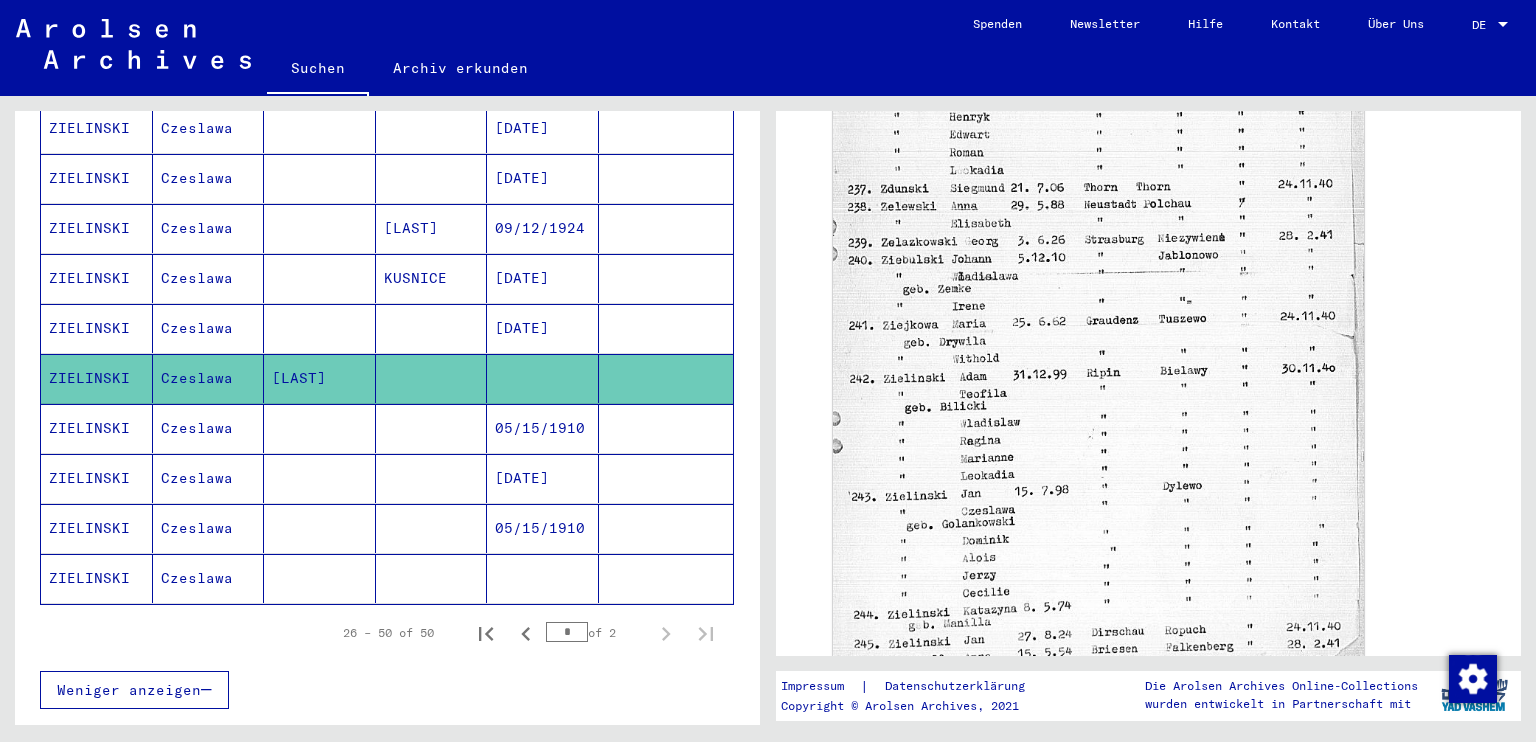 scroll, scrollTop: 732, scrollLeft: 0, axis: vertical 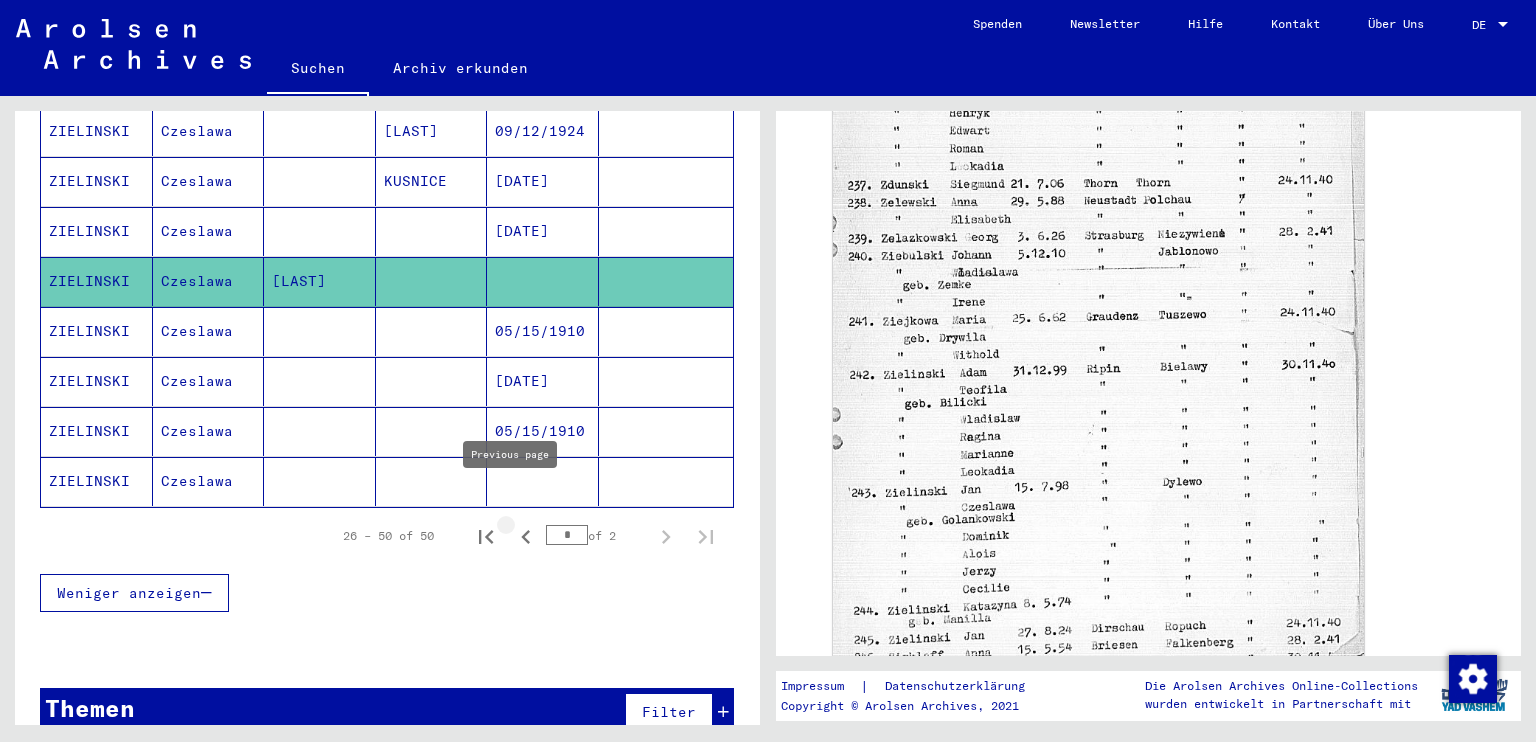 click 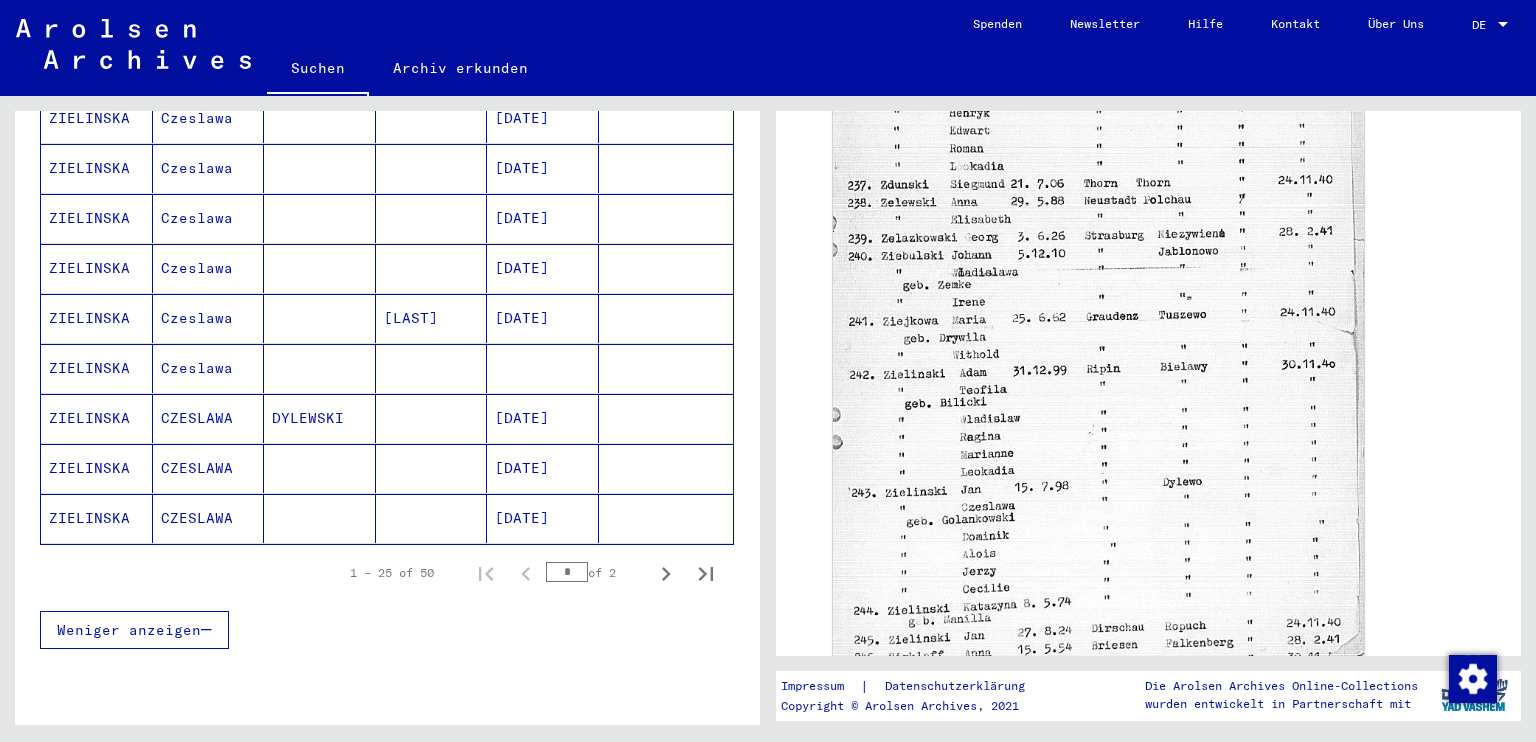 scroll, scrollTop: 1128, scrollLeft: 0, axis: vertical 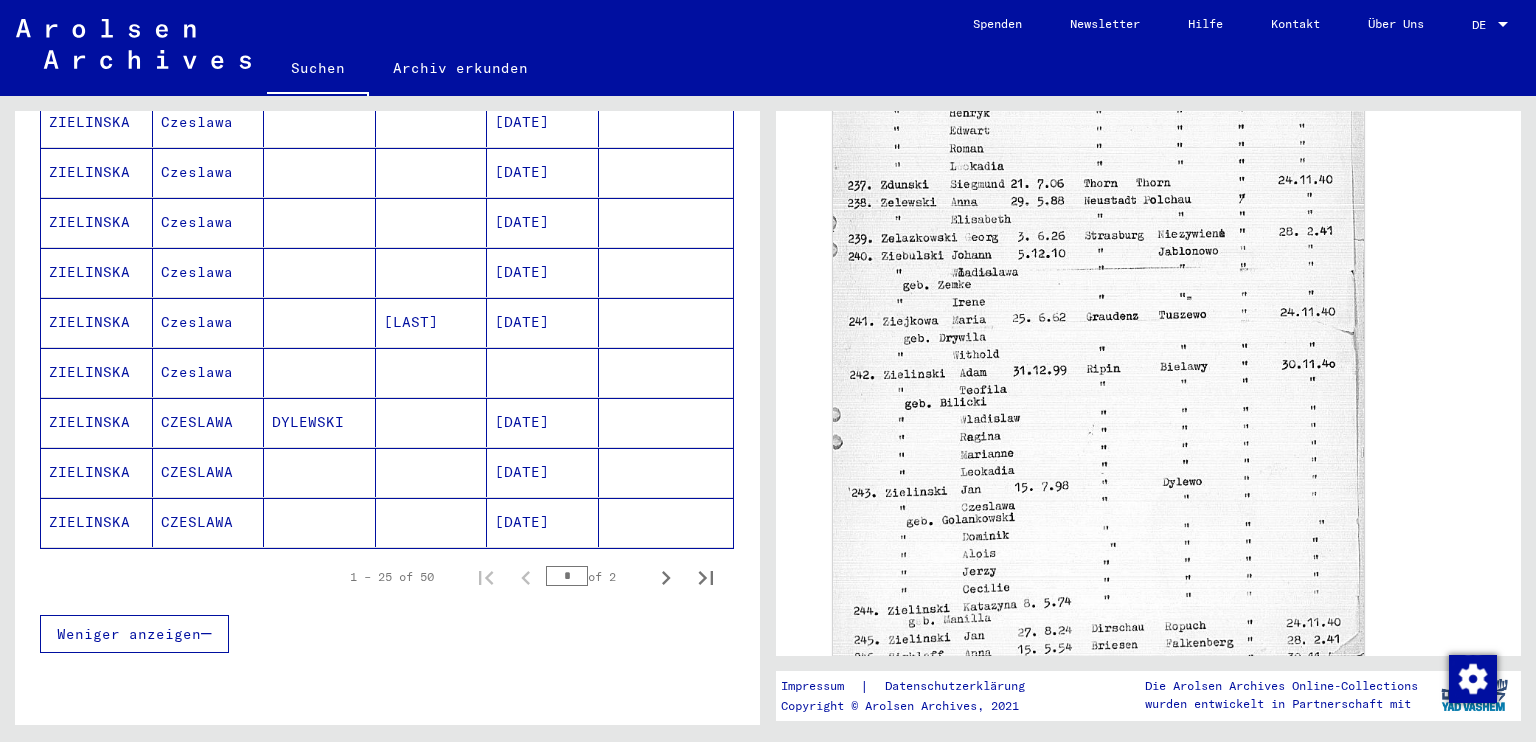 click on "Czeslawa" at bounding box center (209, 422) 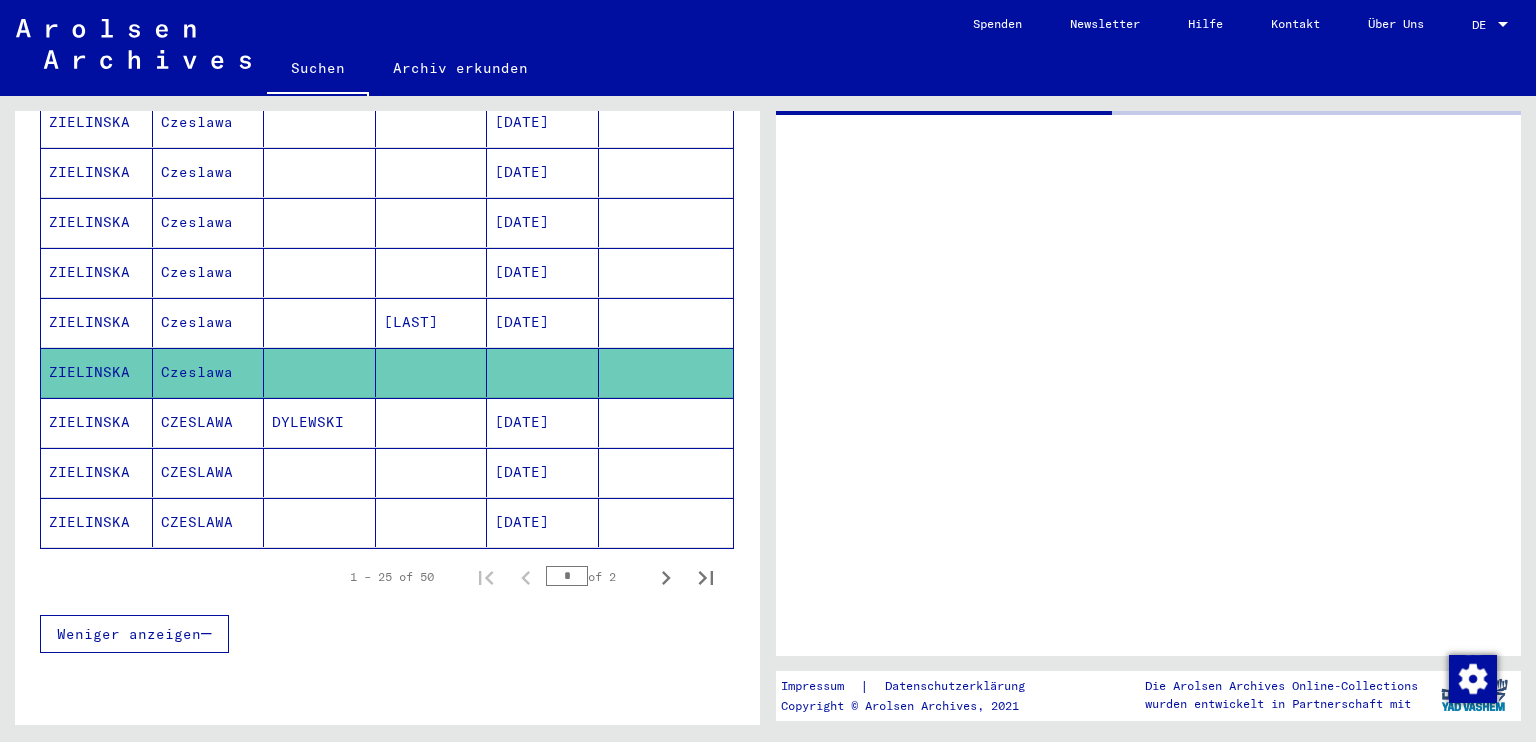 scroll, scrollTop: 0, scrollLeft: 0, axis: both 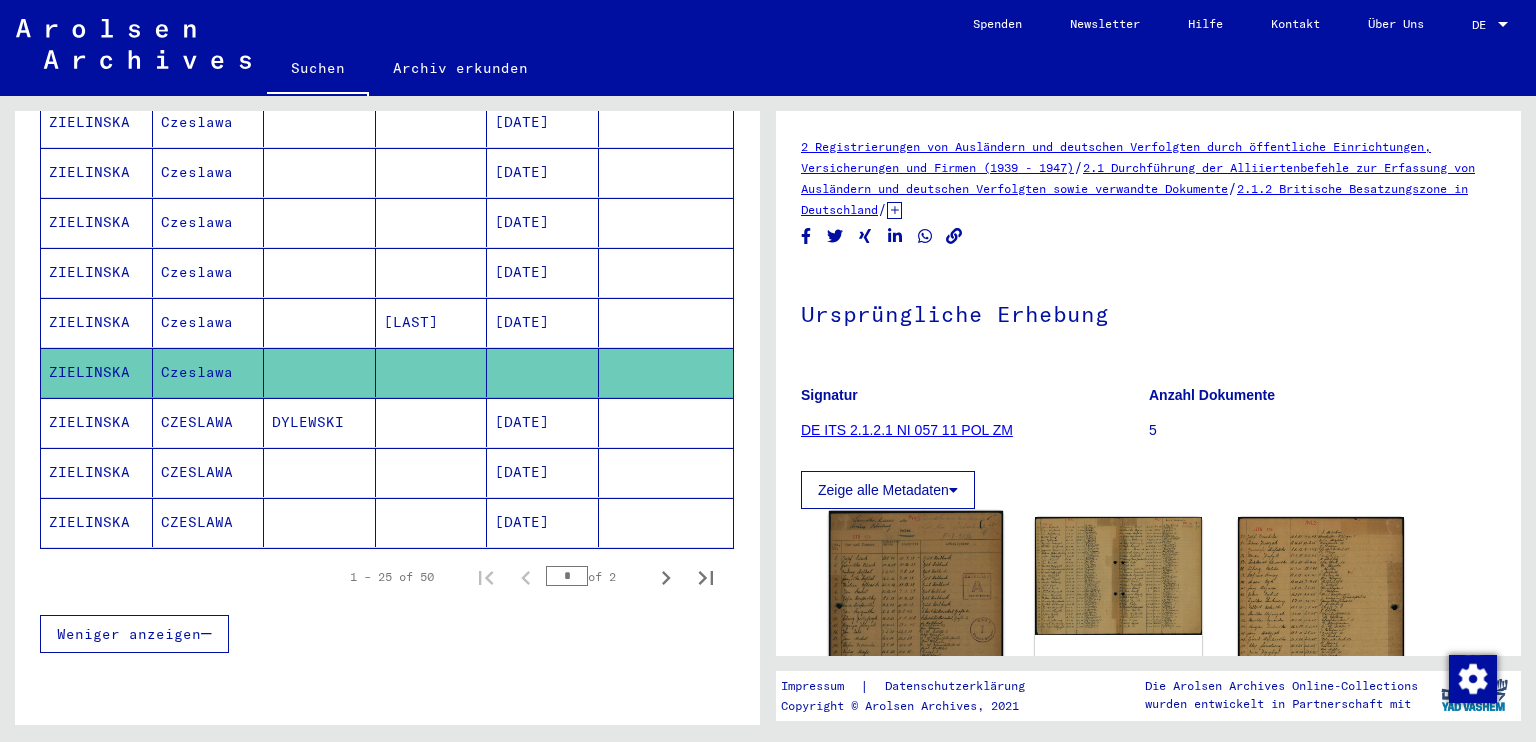 click 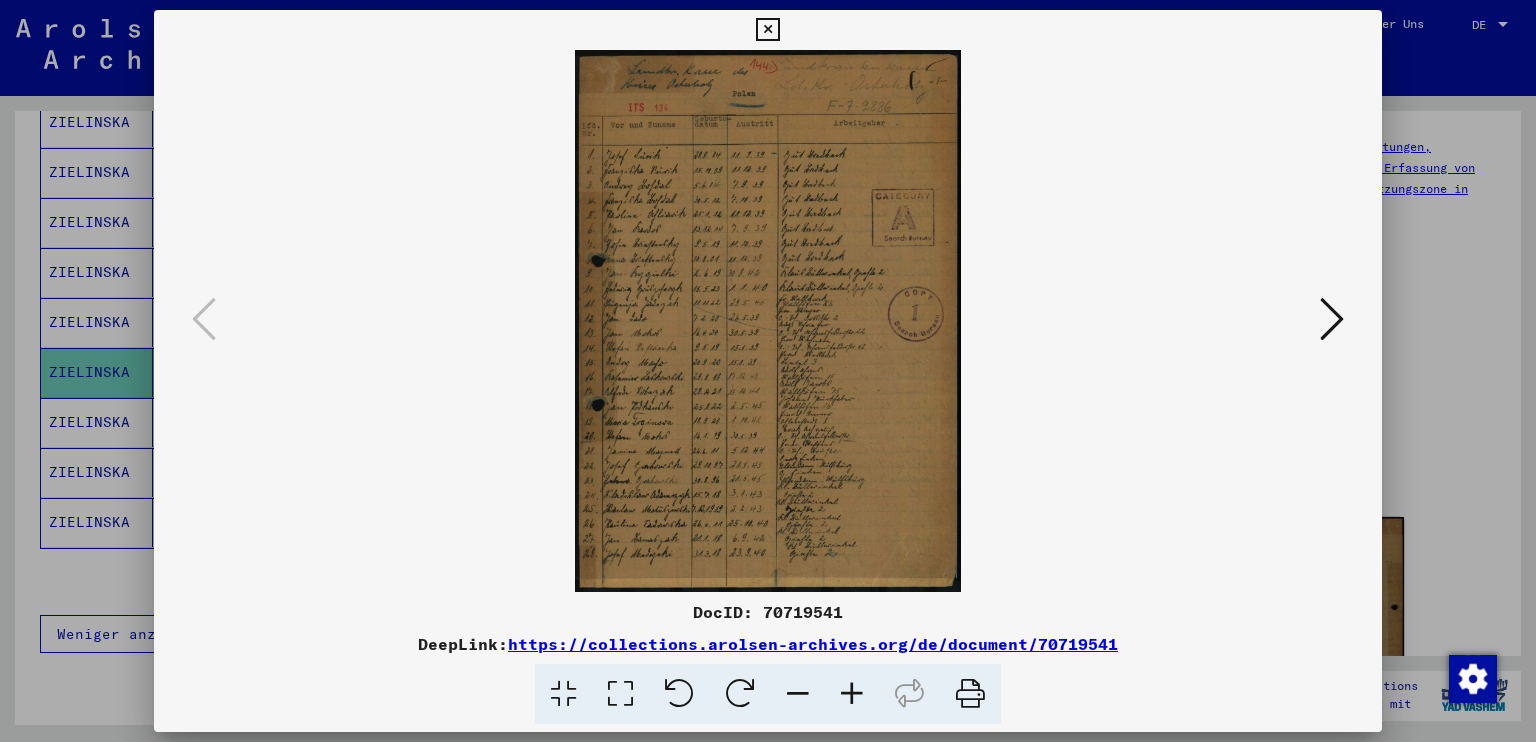 click at bounding box center (852, 694) 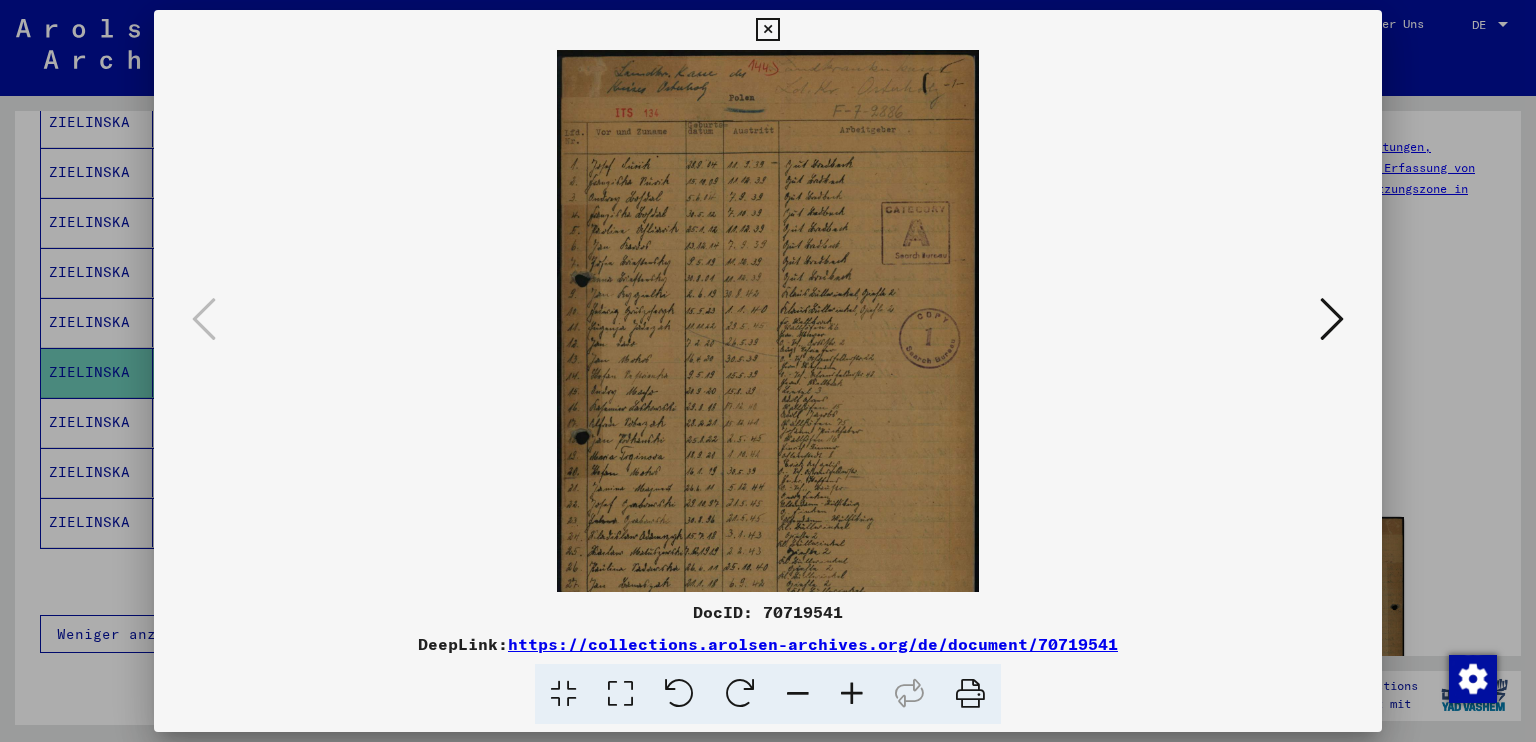 click at bounding box center (852, 694) 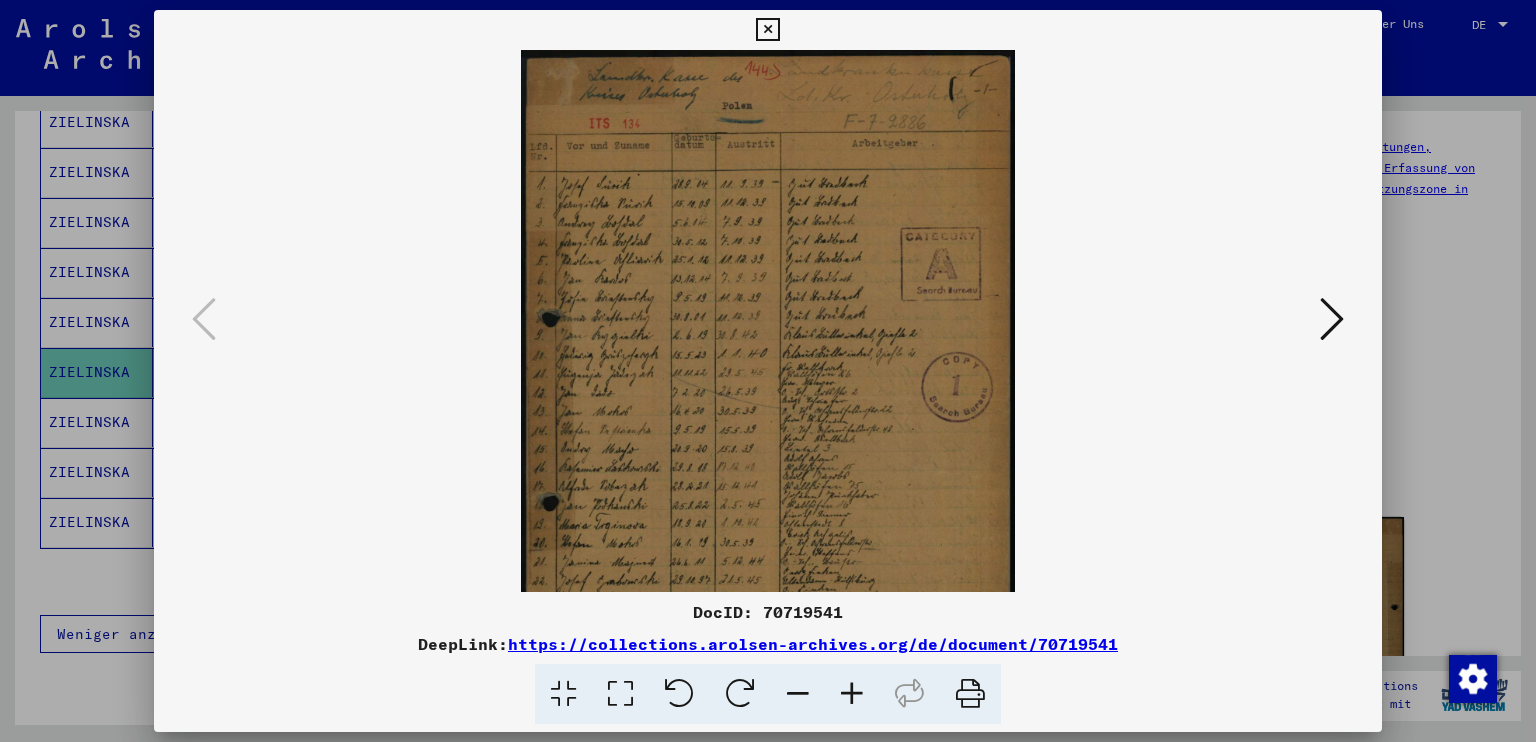 click at bounding box center [852, 694] 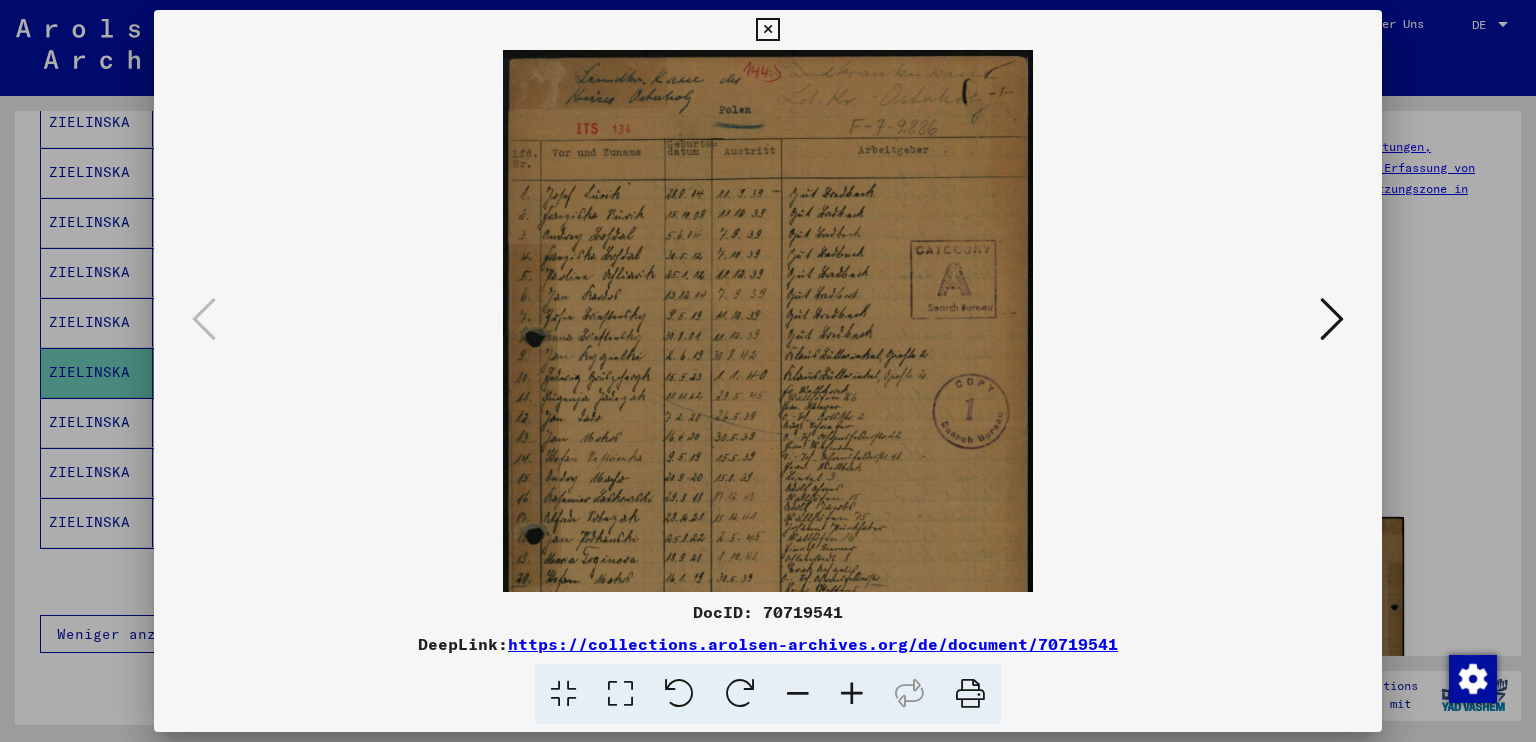 click at bounding box center (852, 694) 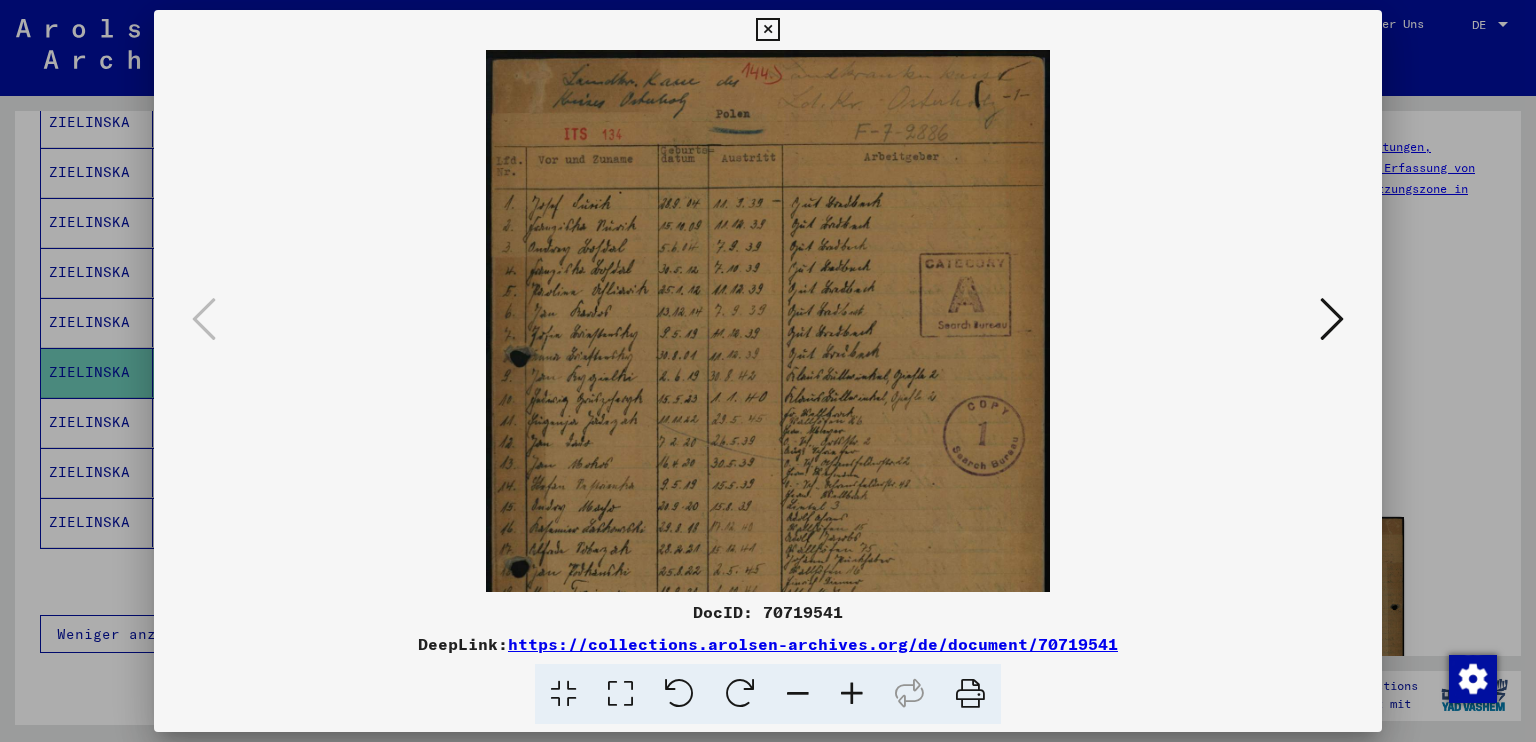 click at bounding box center (852, 694) 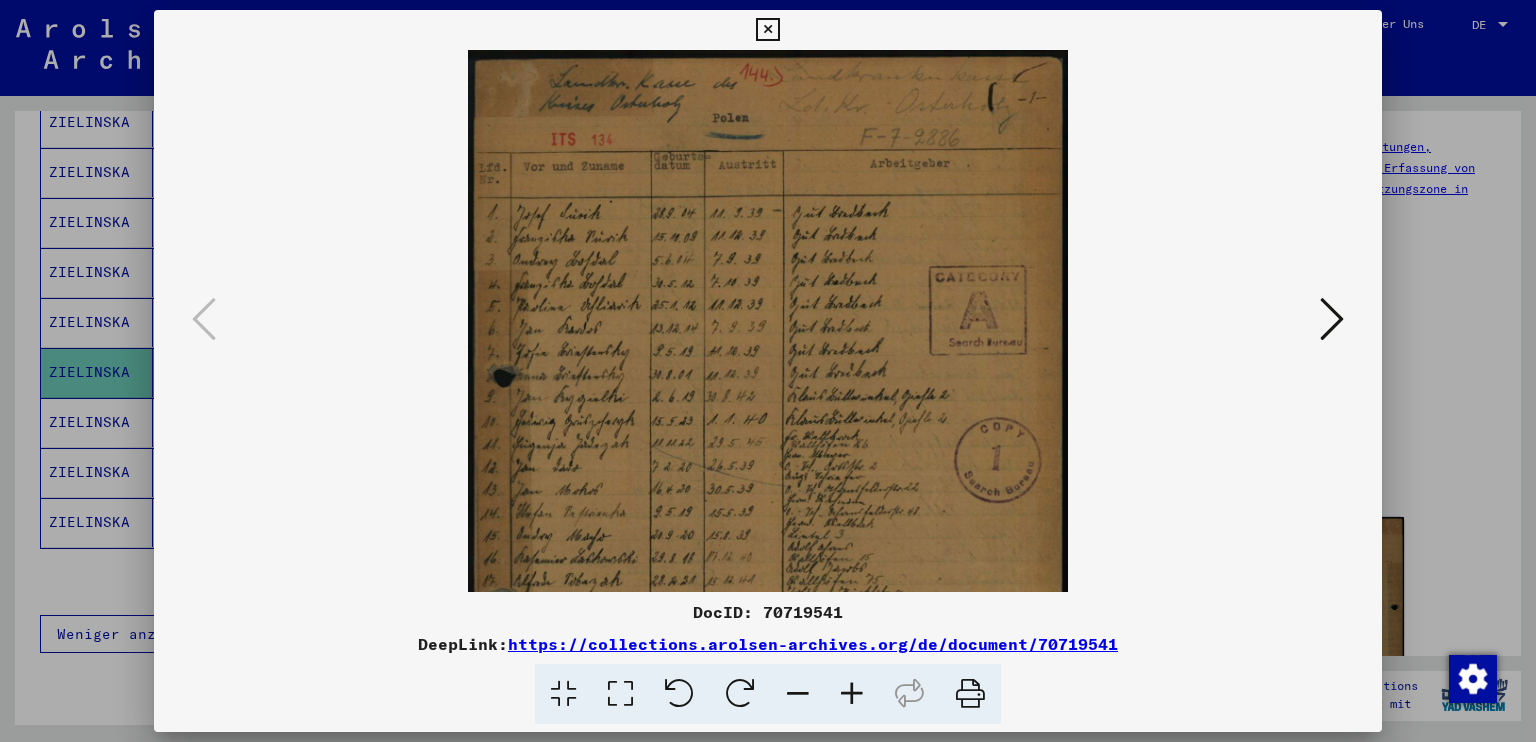 click at bounding box center [852, 694] 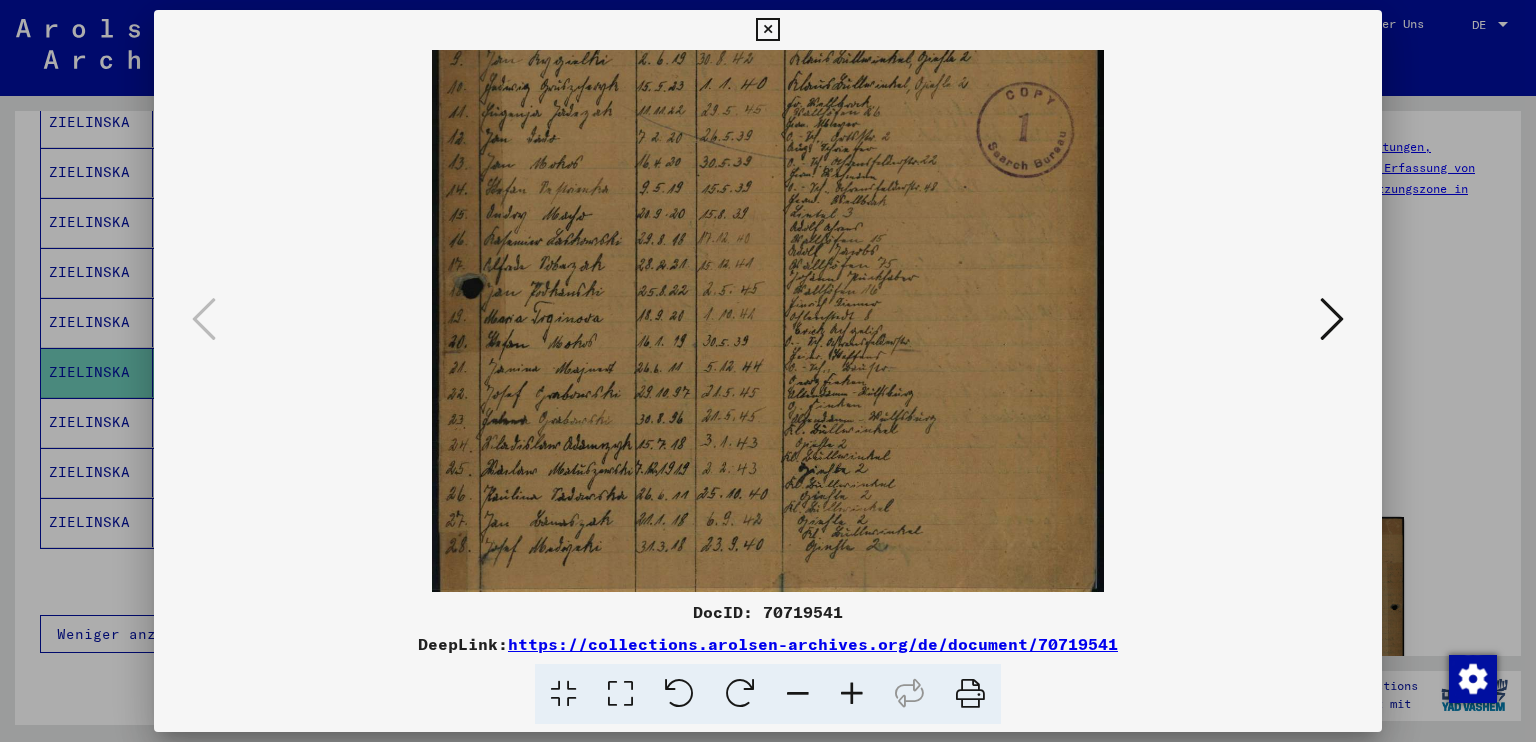 scroll, scrollTop: 380, scrollLeft: 0, axis: vertical 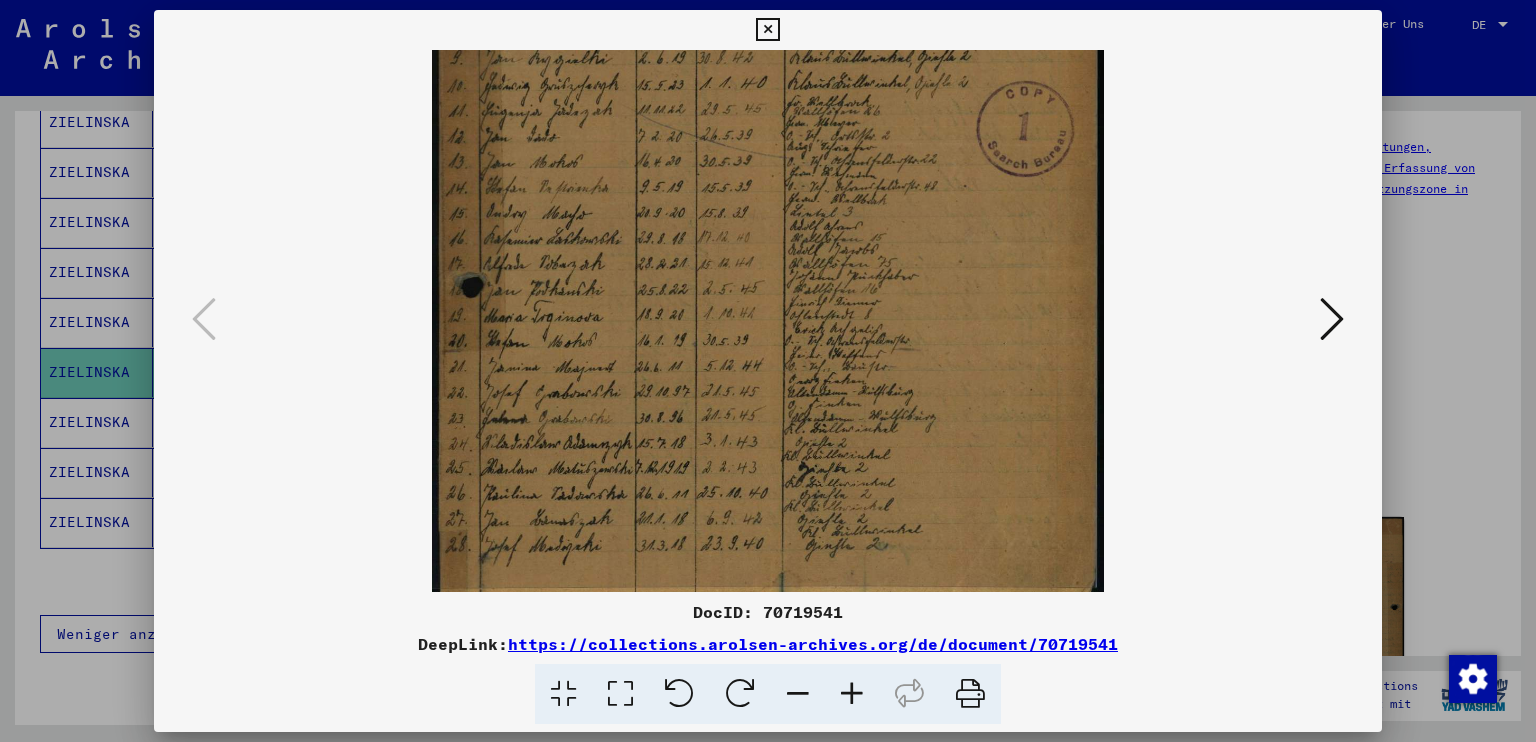 drag, startPoint x: 819, startPoint y: 397, endPoint x: 792, endPoint y: 56, distance: 342.06723 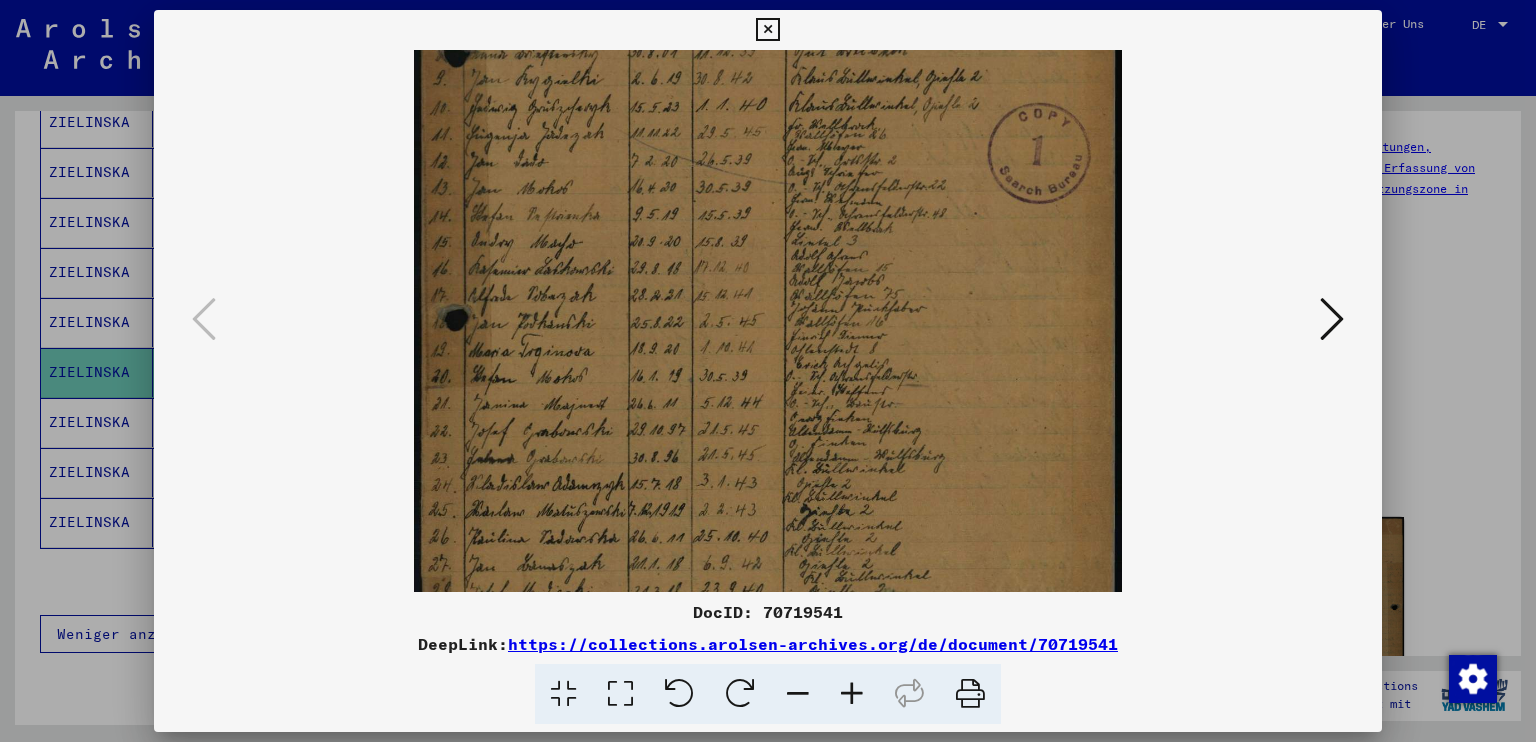click at bounding box center [852, 694] 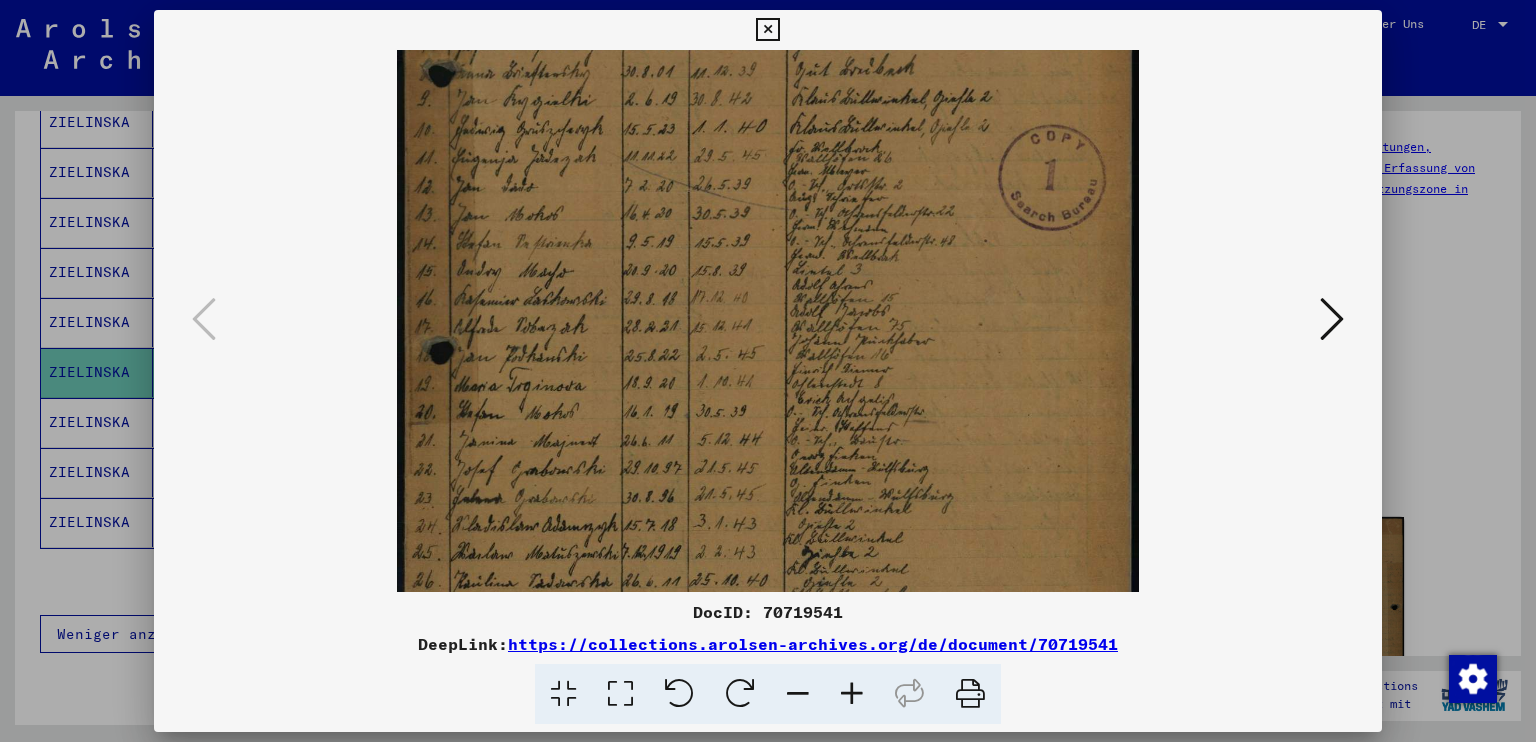 click at bounding box center [852, 694] 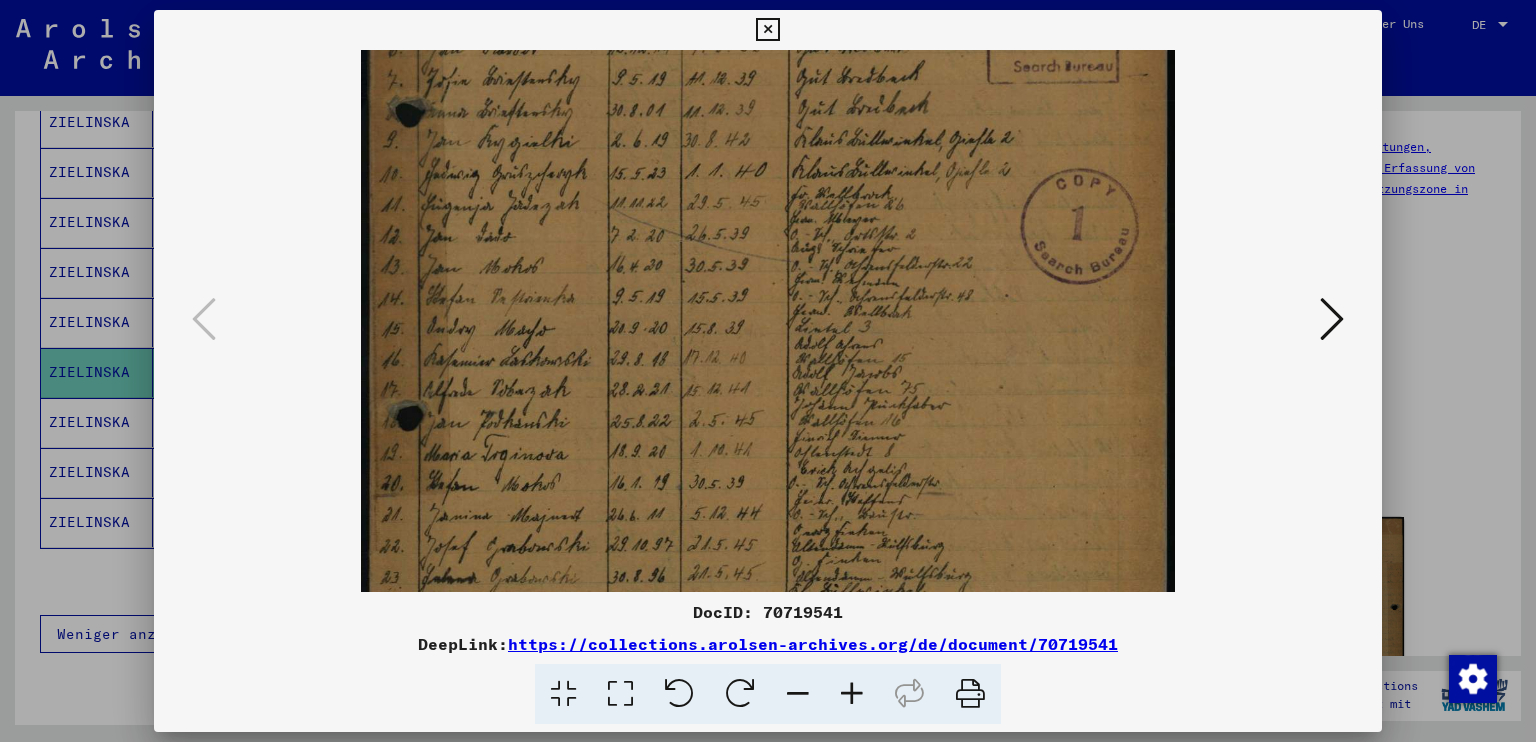 click at bounding box center (852, 694) 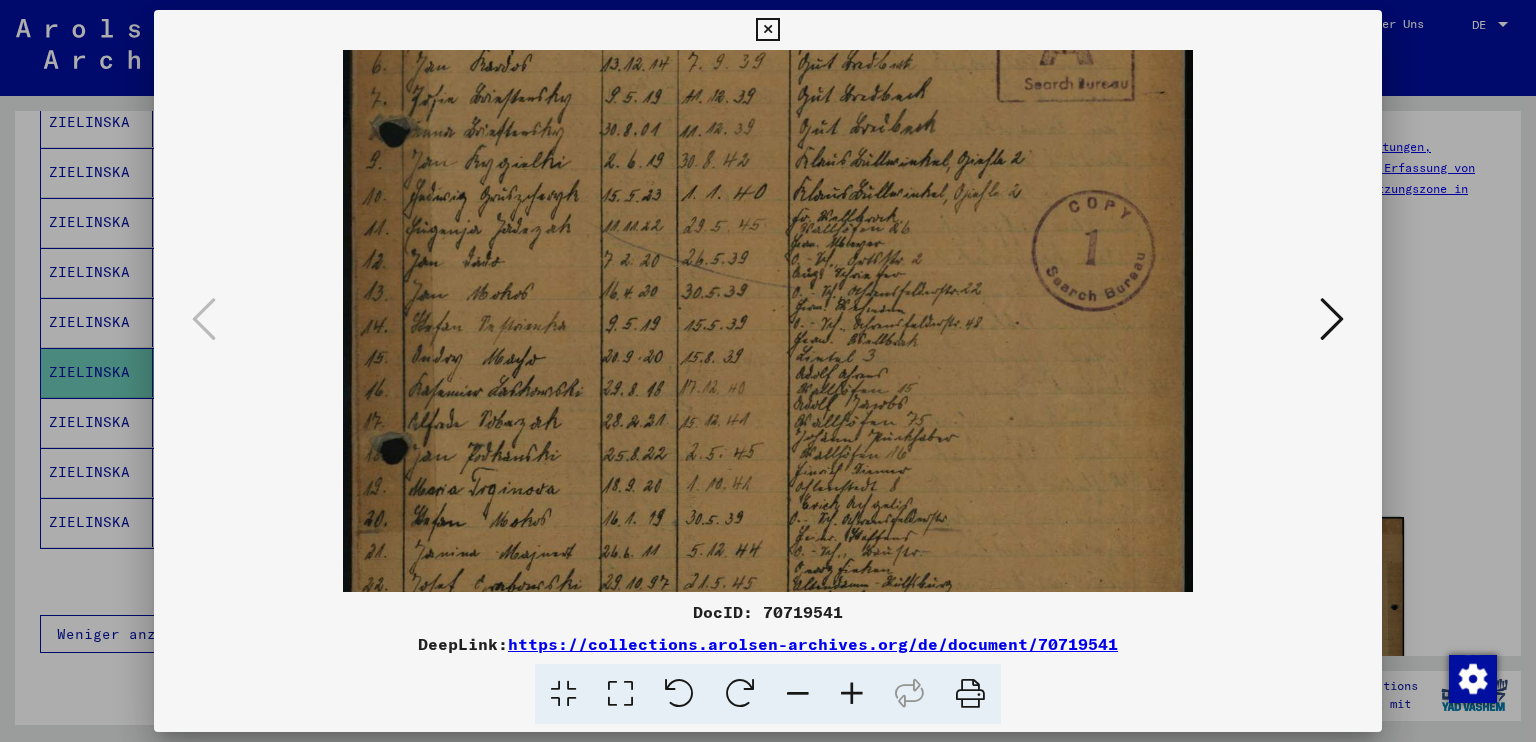 click at bounding box center (852, 694) 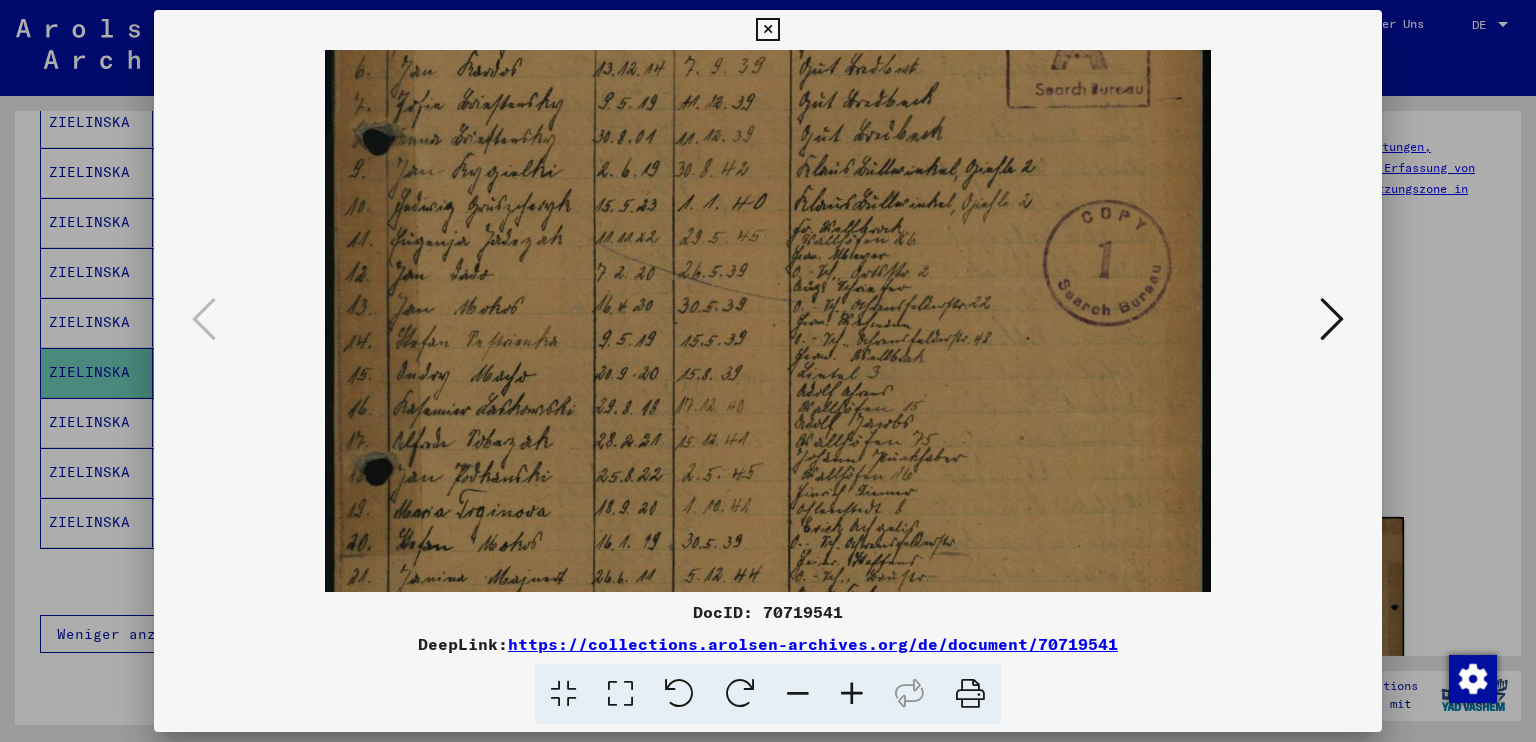 scroll, scrollTop: 396, scrollLeft: 0, axis: vertical 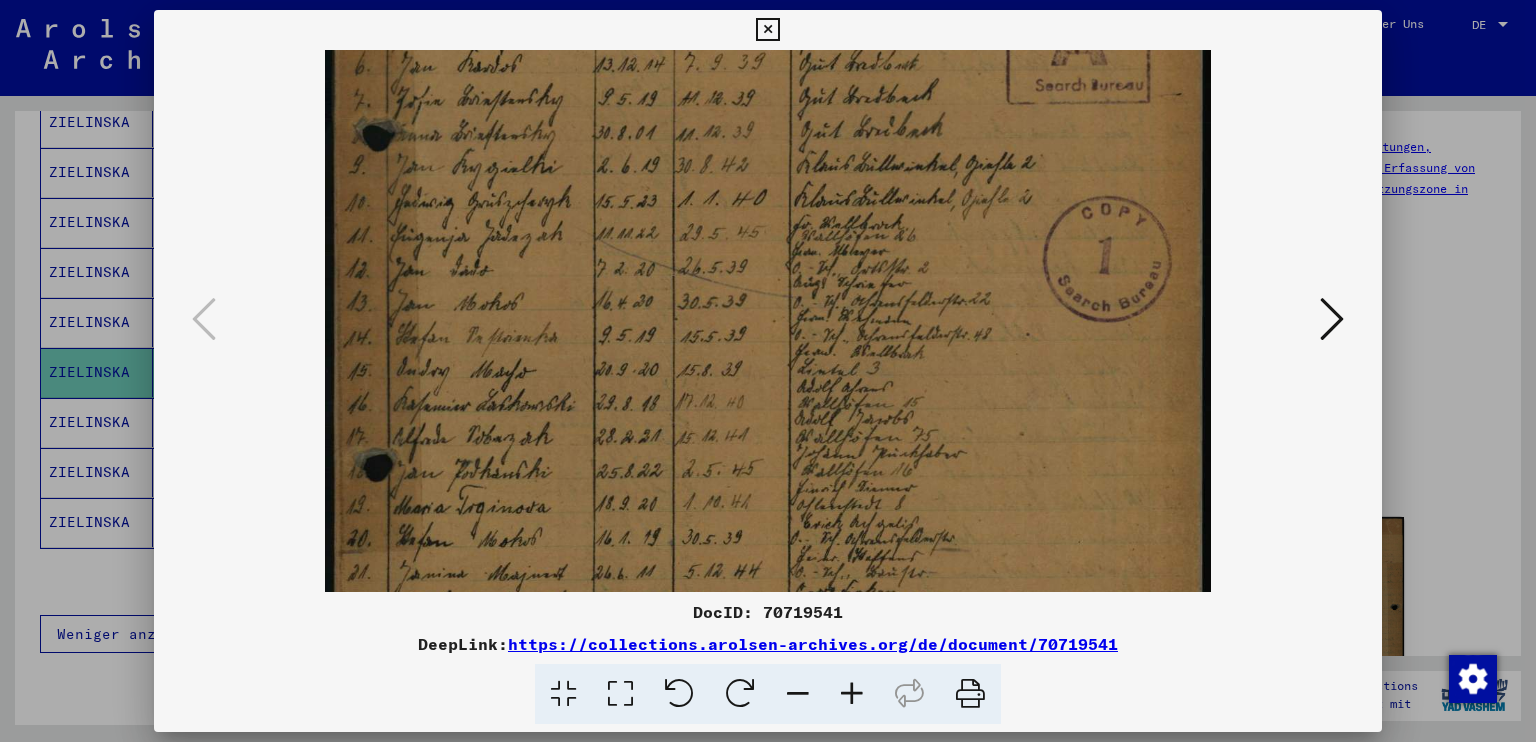 drag, startPoint x: 704, startPoint y: 522, endPoint x: 702, endPoint y: 504, distance: 18.110771 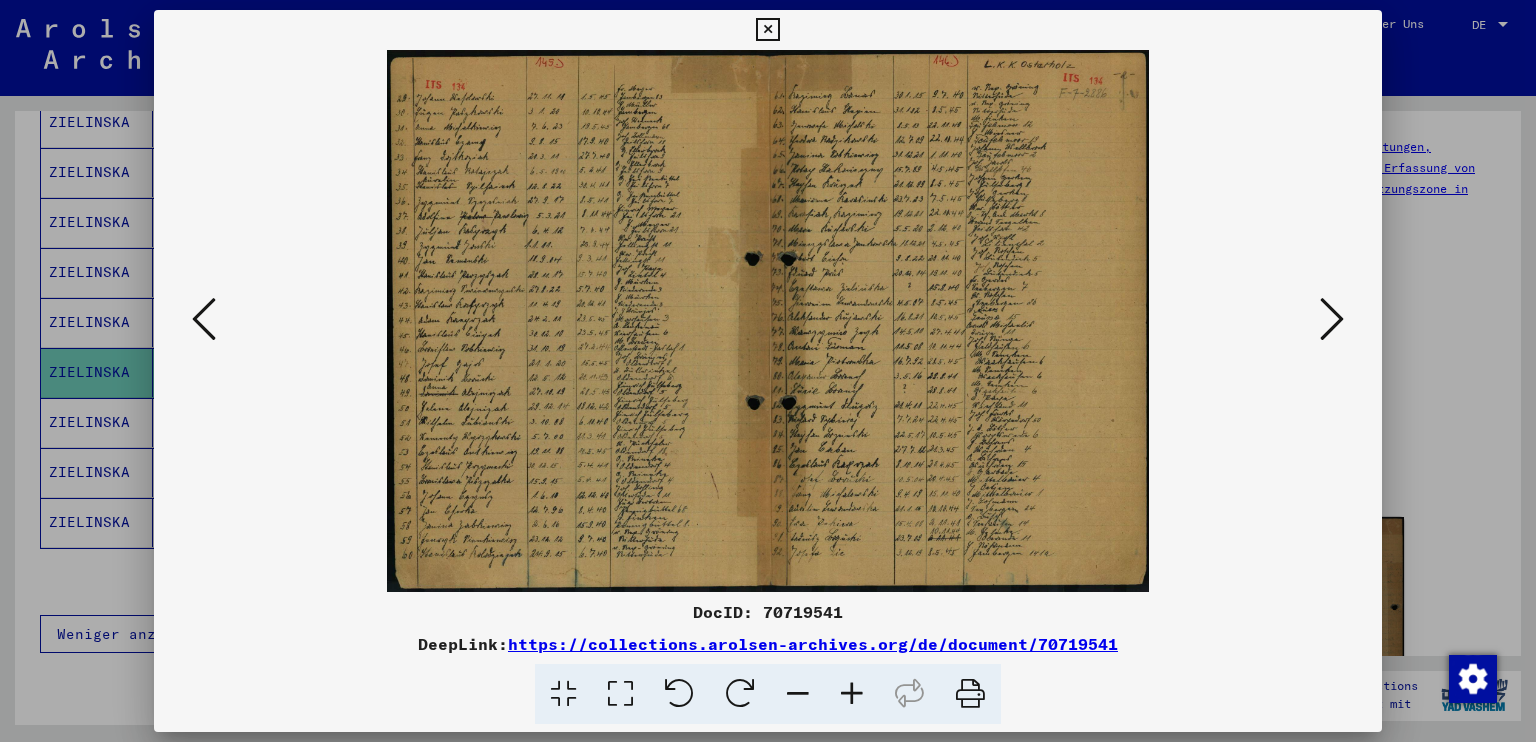 click at bounding box center [852, 694] 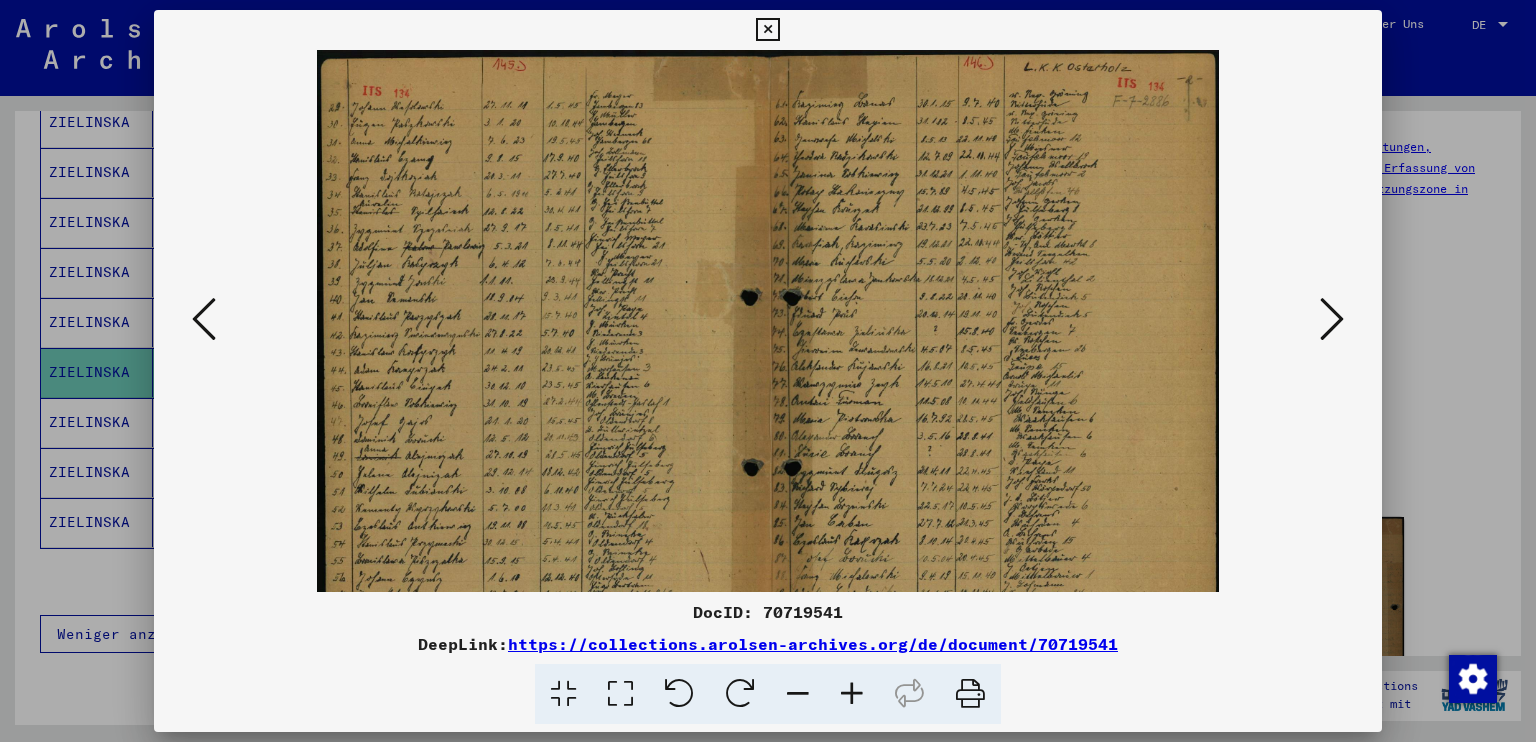 click at bounding box center [852, 694] 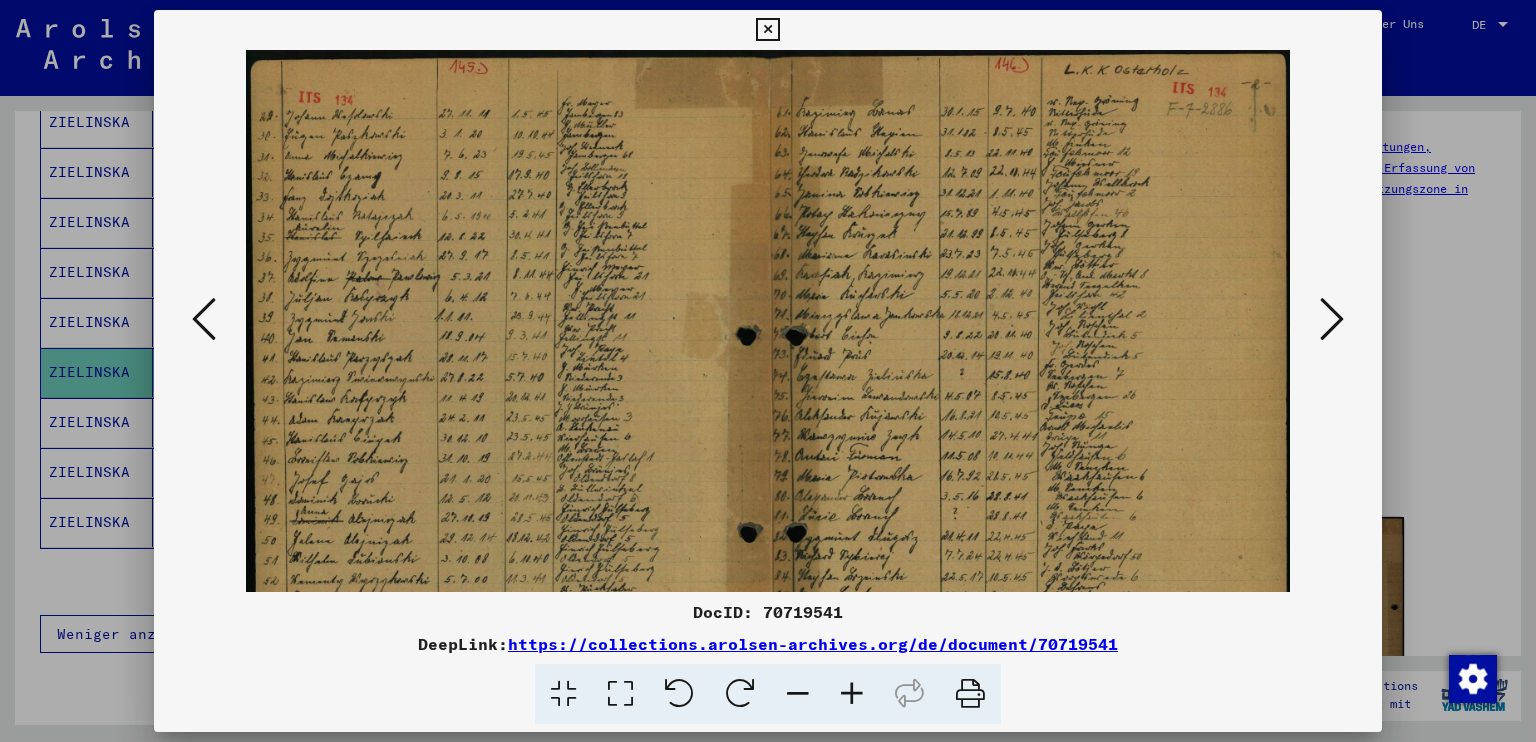 click at bounding box center [852, 694] 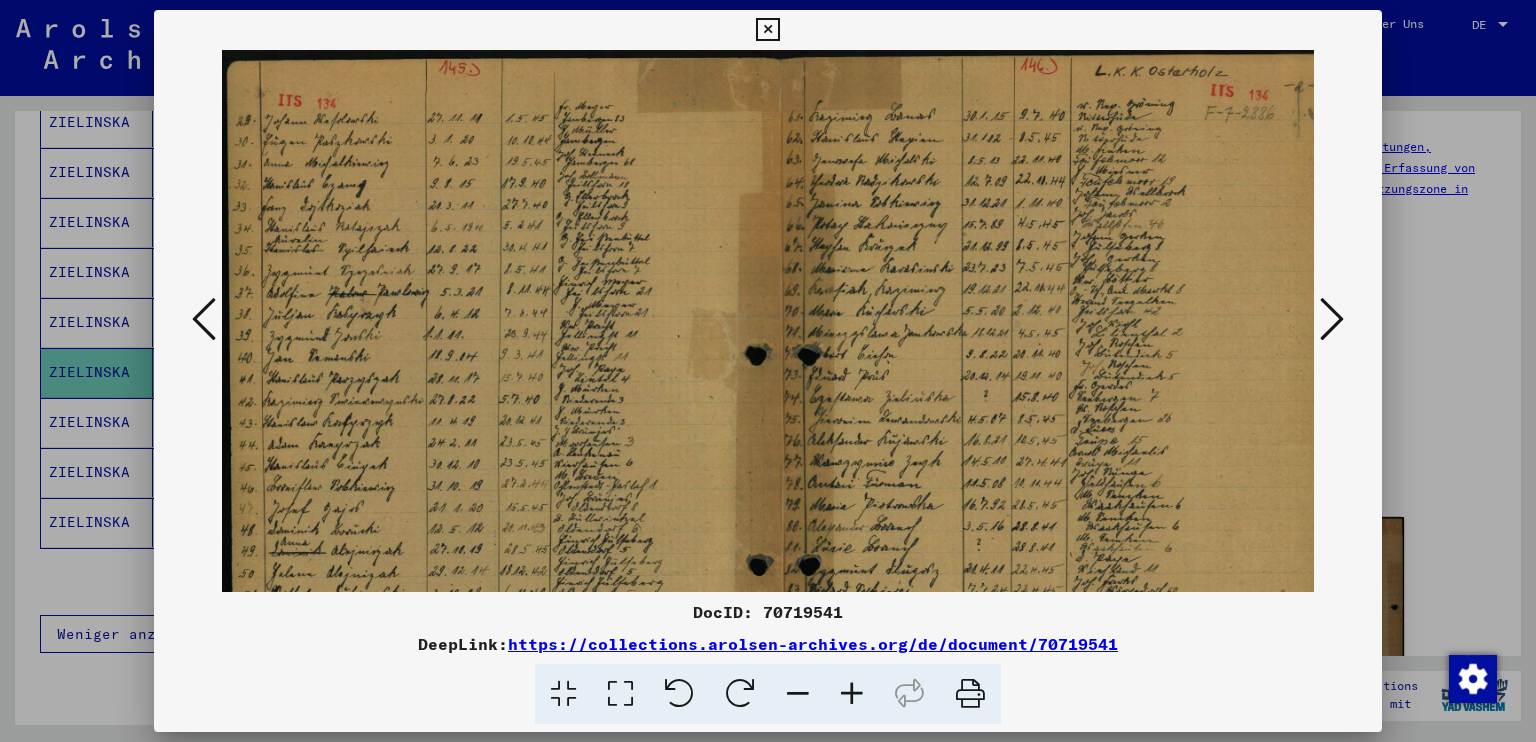 click at bounding box center [852, 694] 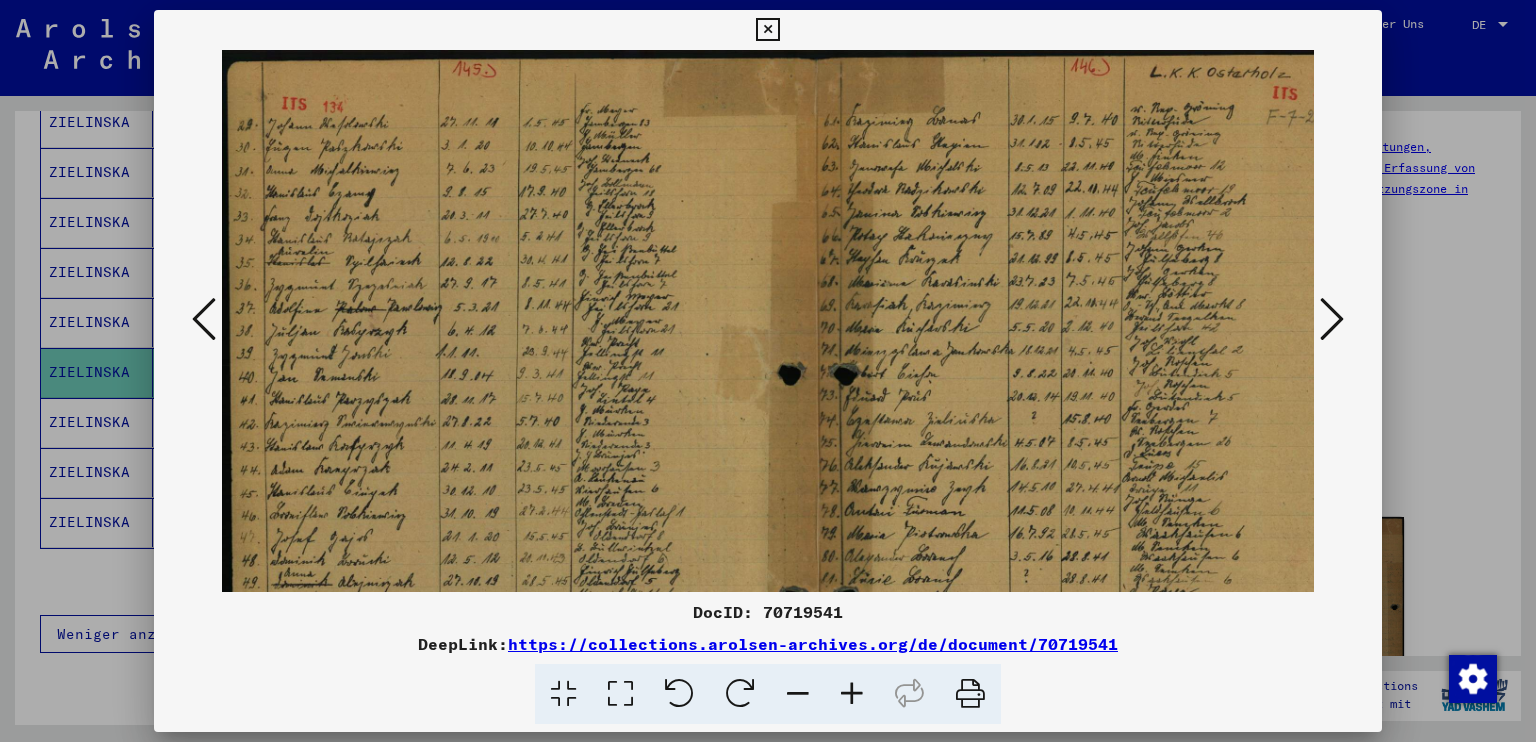 click at bounding box center [852, 694] 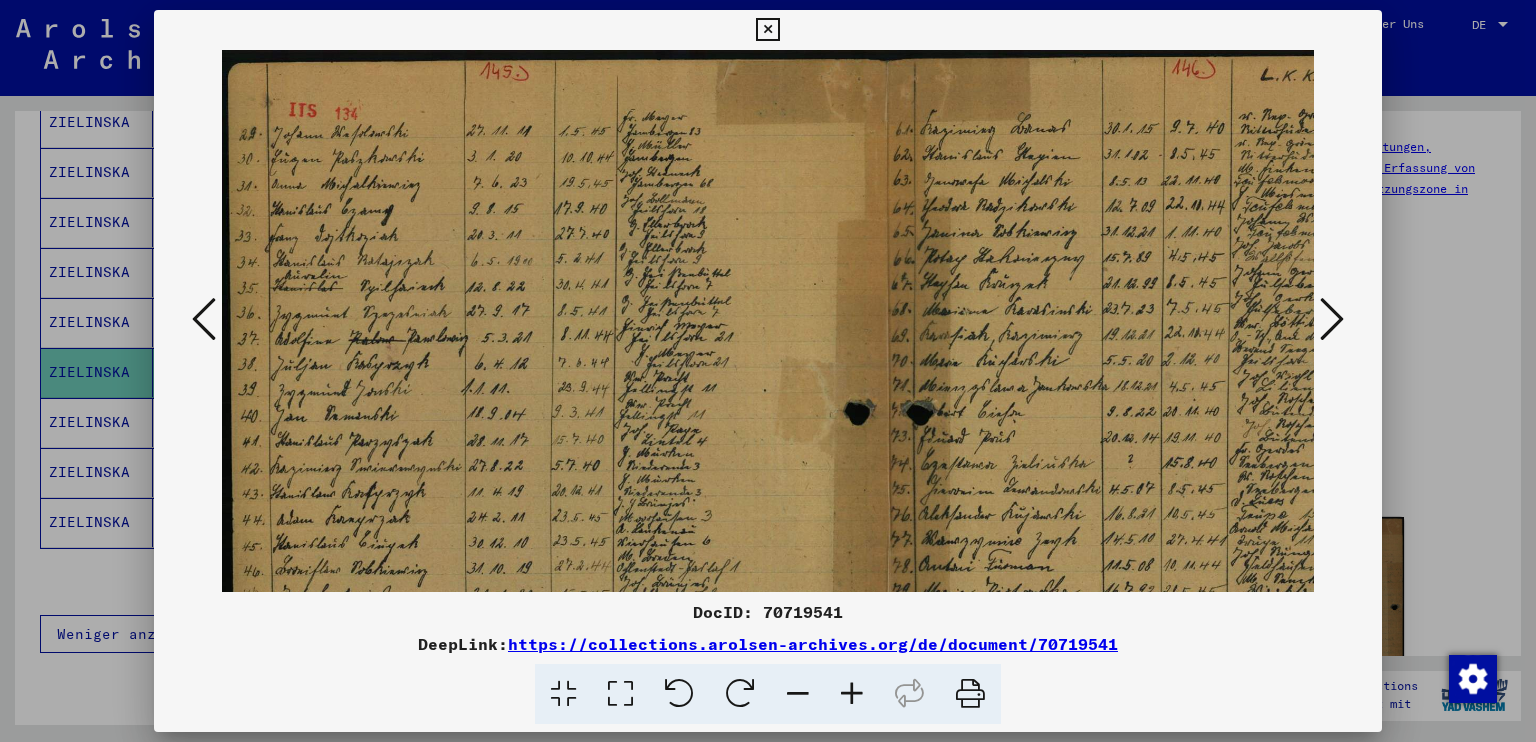 click at bounding box center [768, 371] 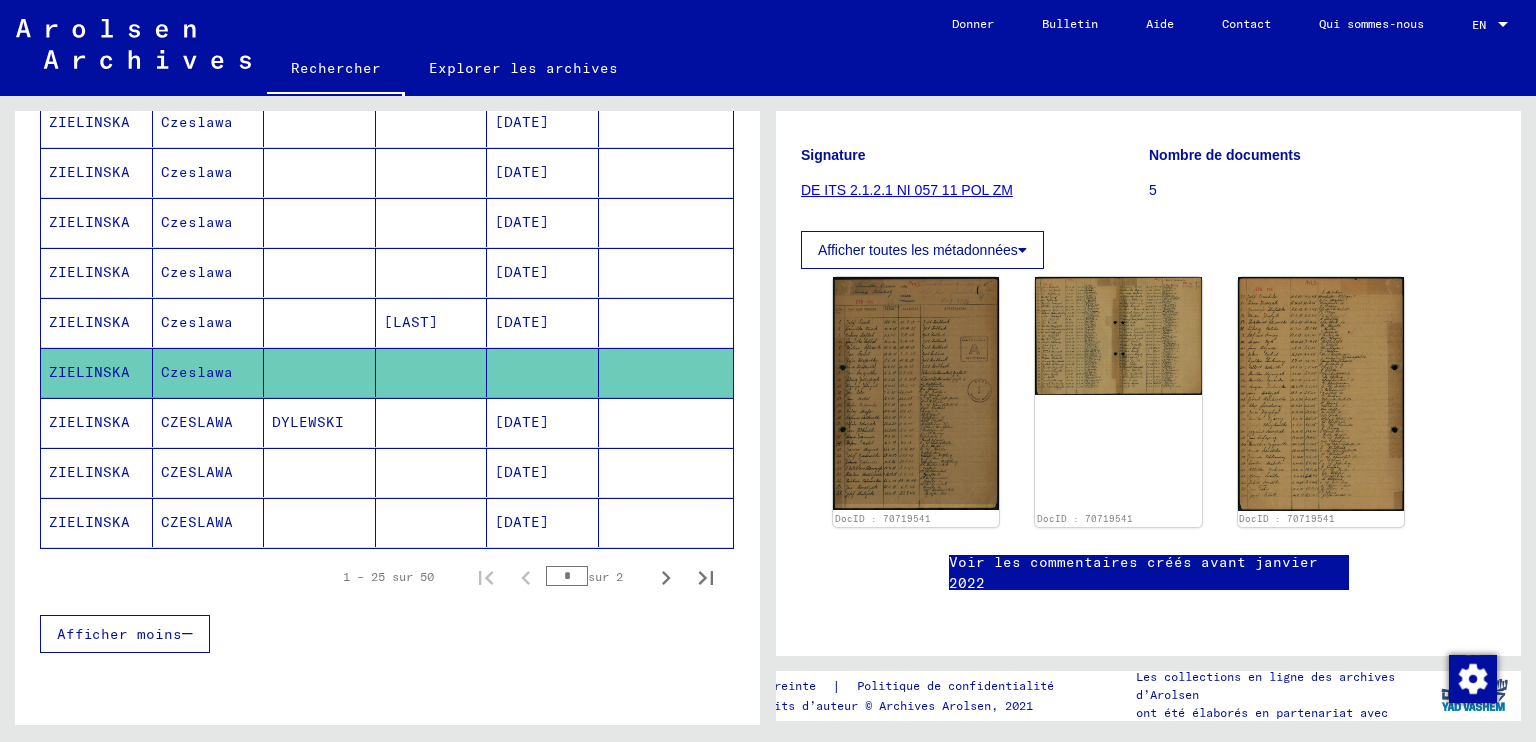 scroll, scrollTop: 500, scrollLeft: 0, axis: vertical 